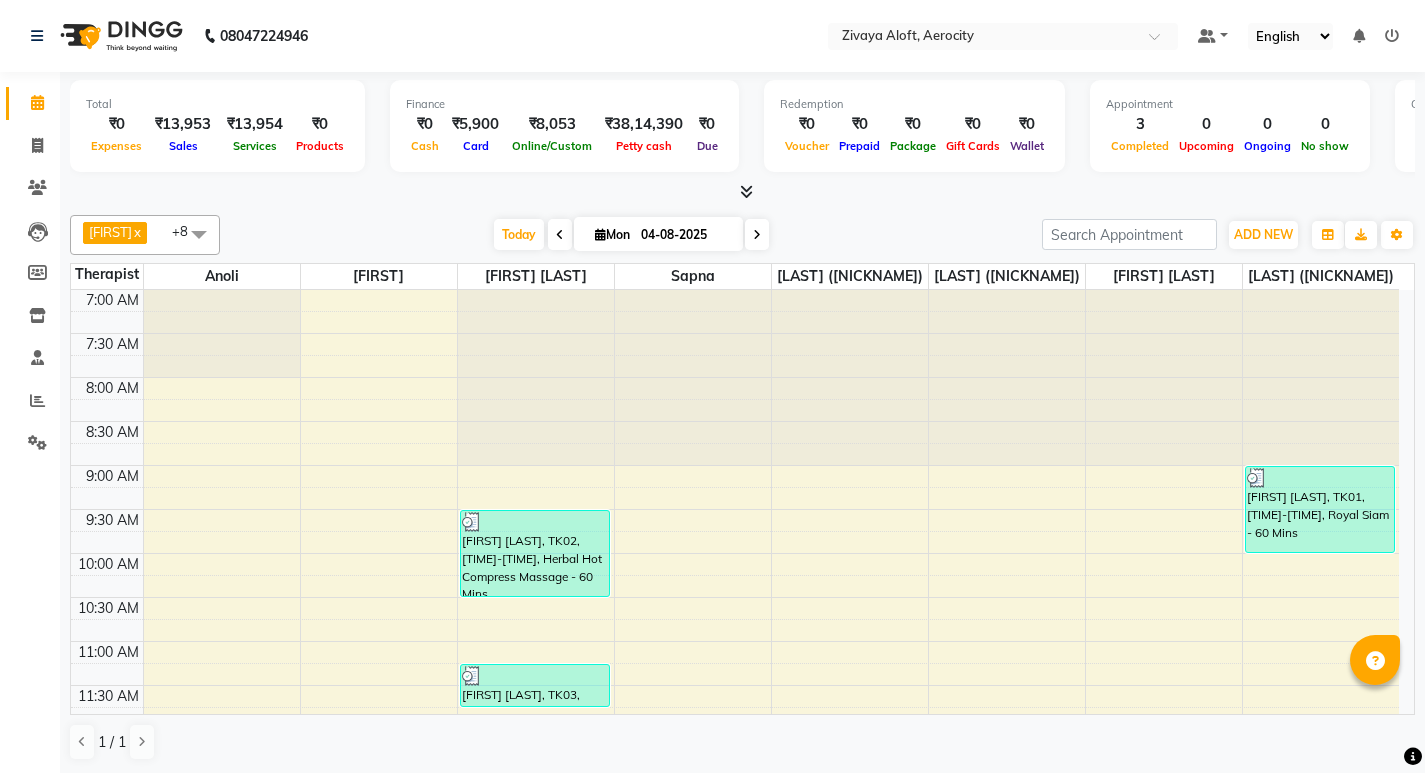 scroll, scrollTop: 0, scrollLeft: 0, axis: both 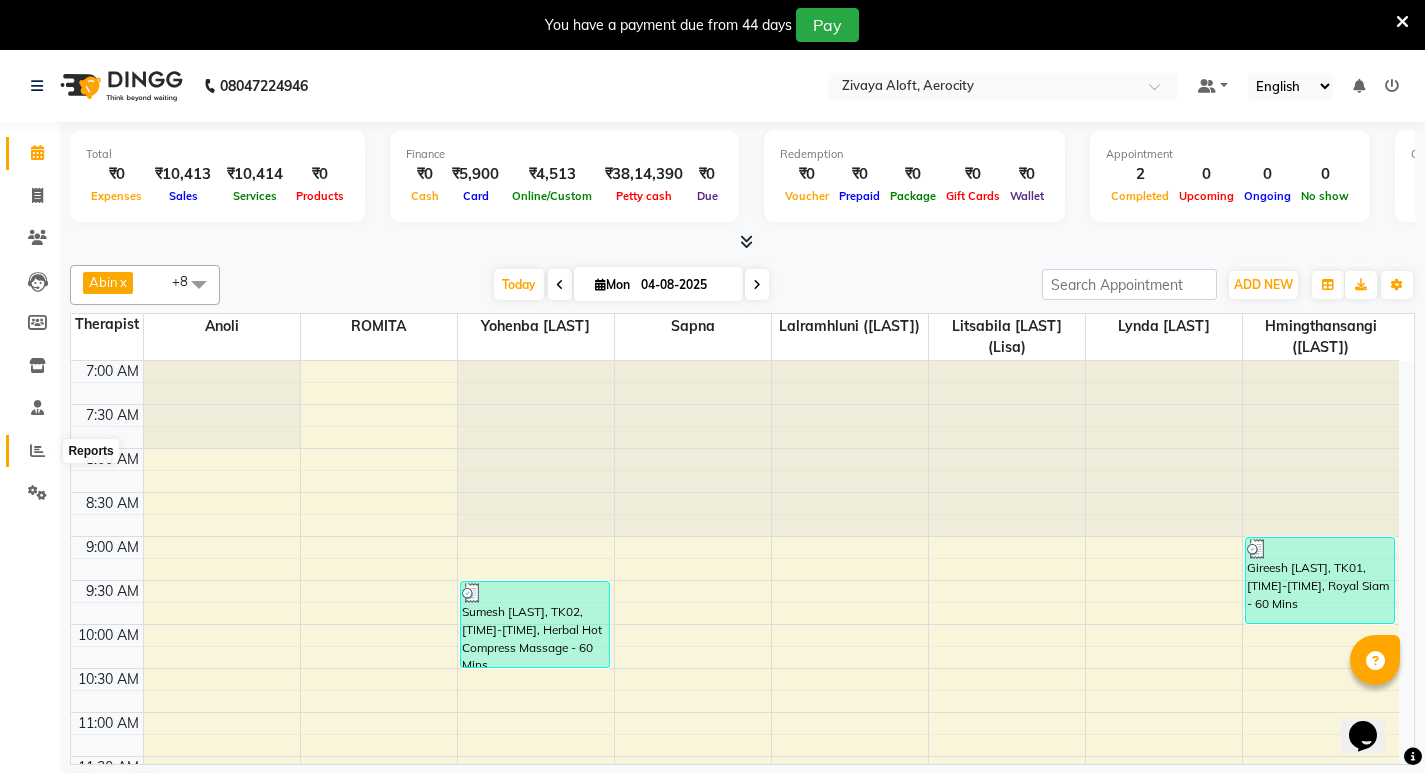 click 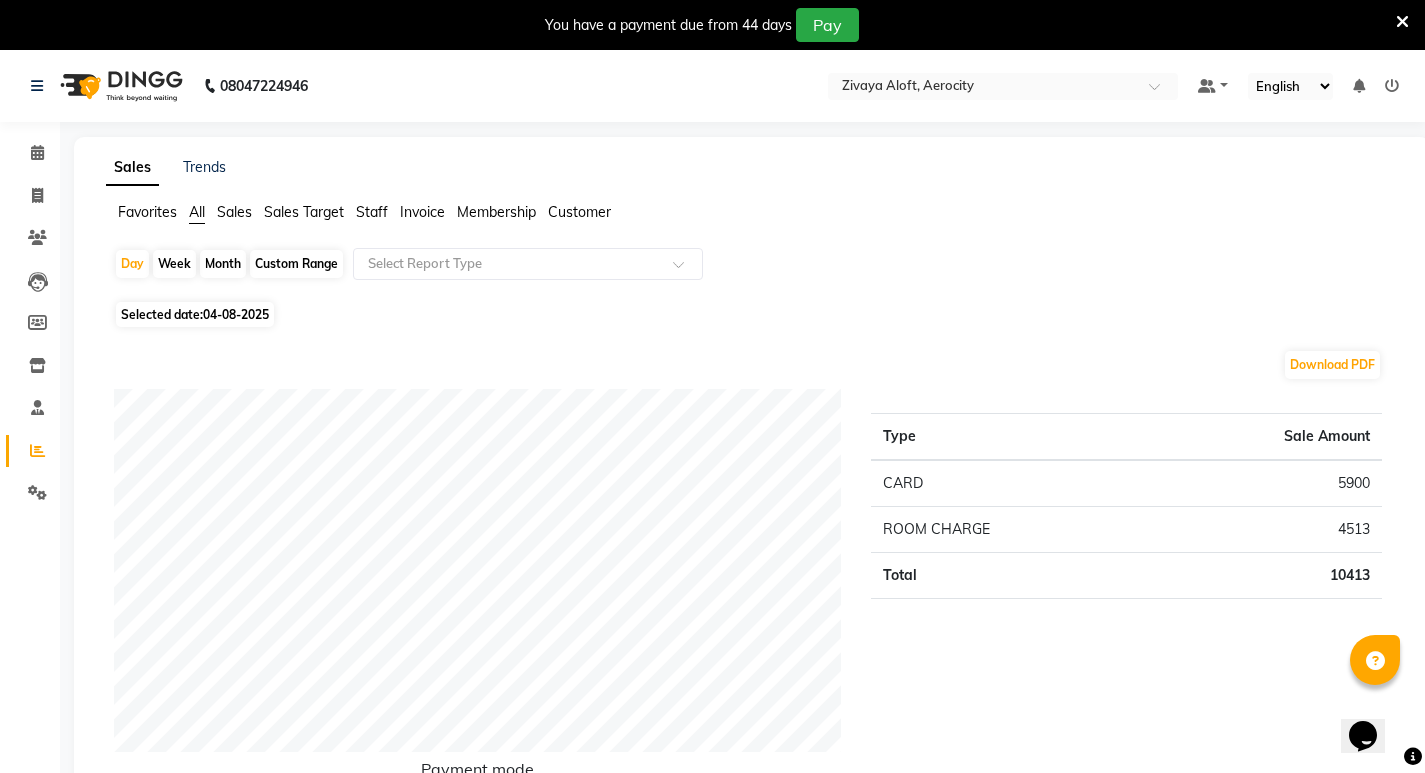 click on "Staff" 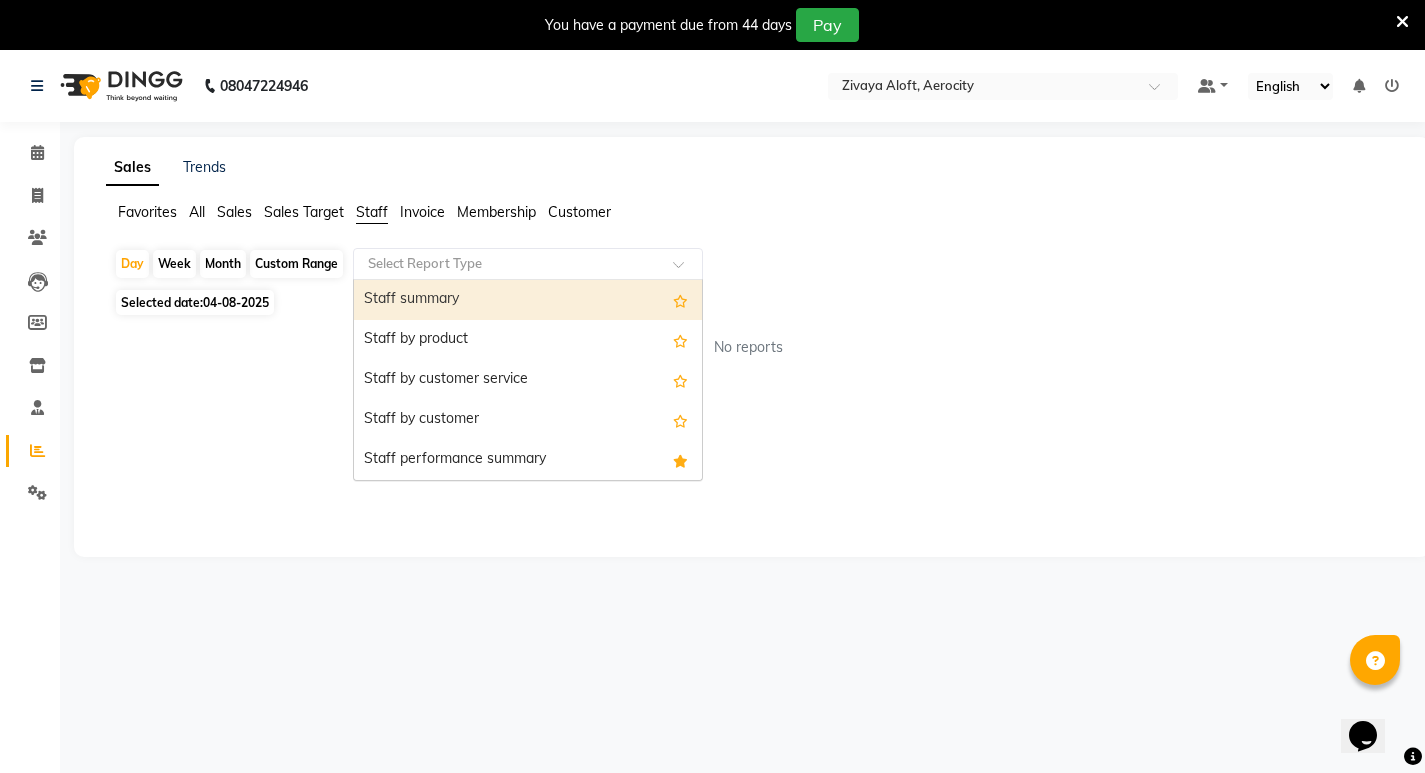 click 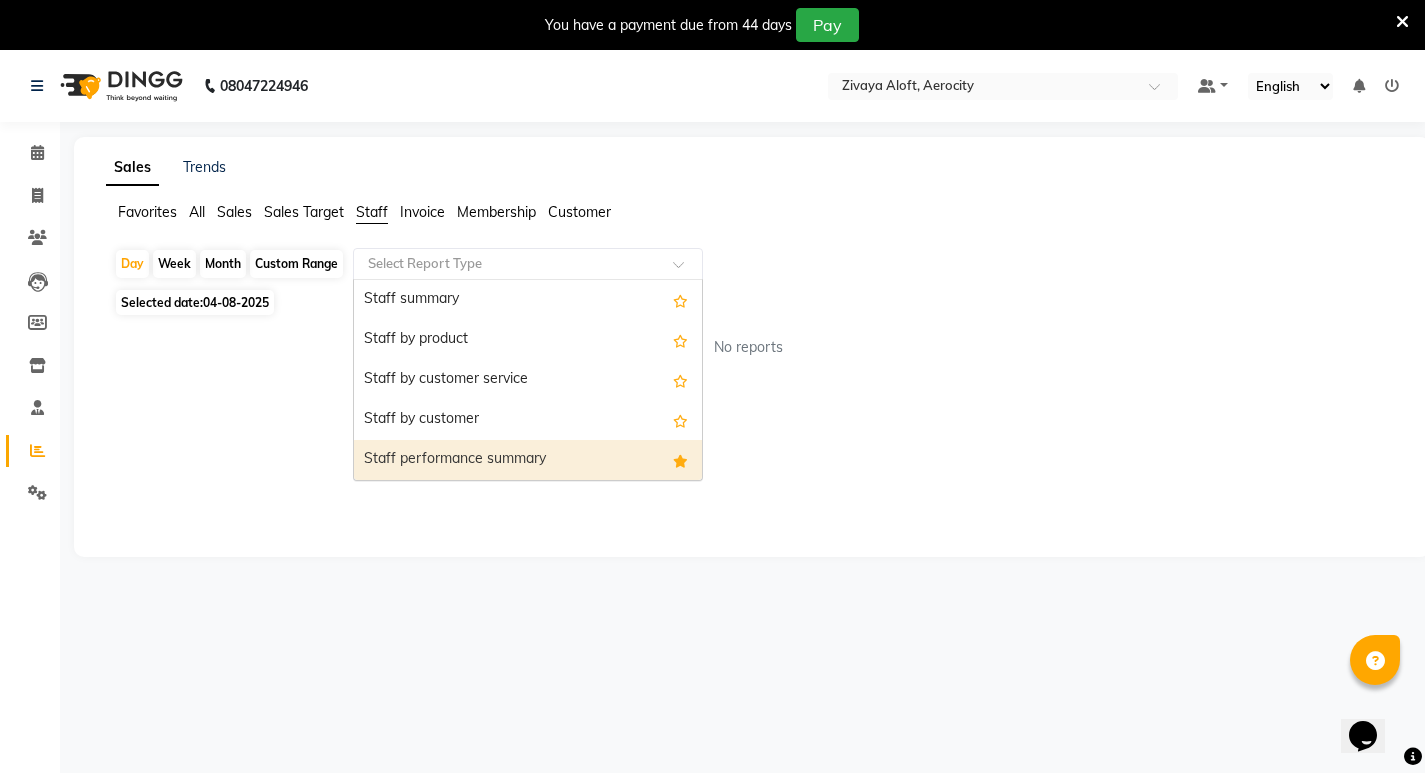 click on "Staff performance summary" at bounding box center [528, 460] 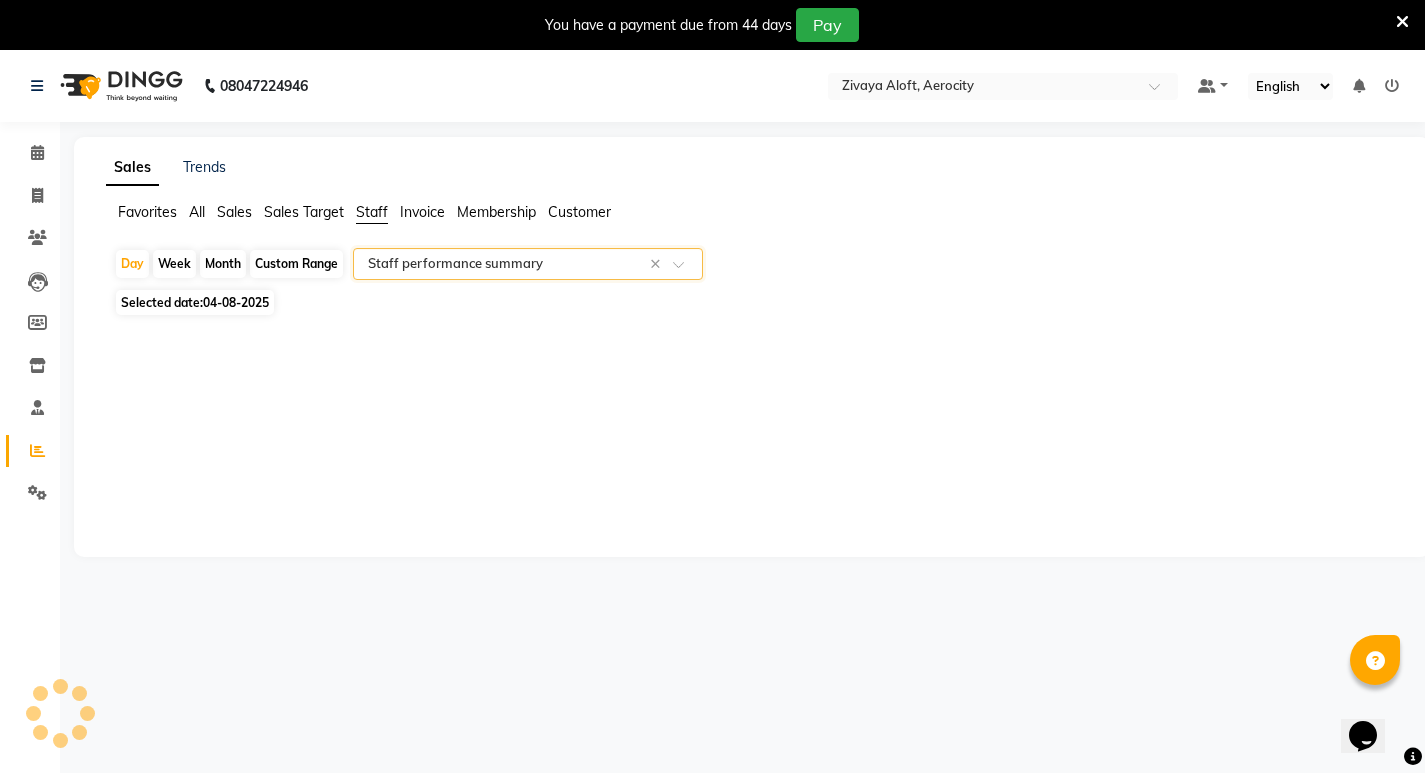 click on "Selected date:  04-08-2025" 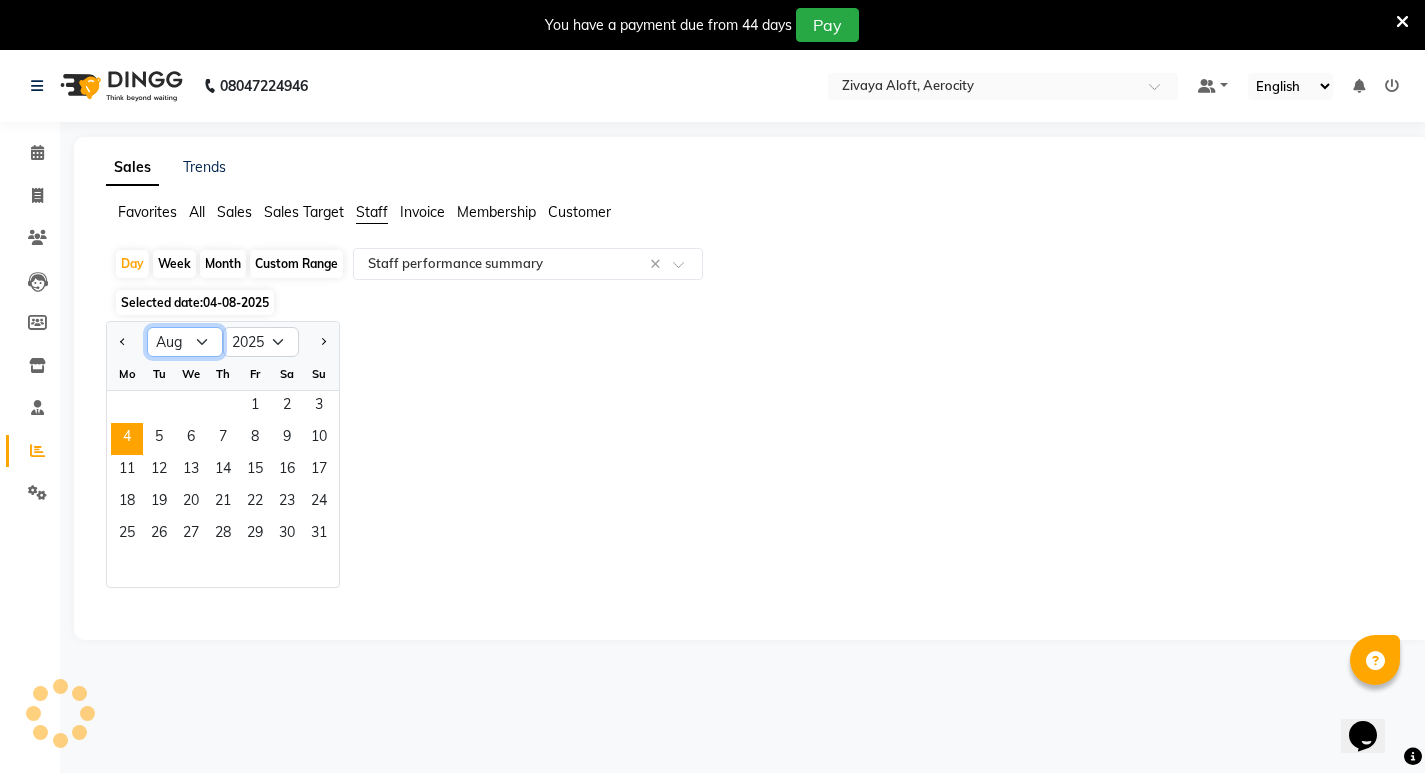click on "Jan Feb Mar Apr May Jun Jul Aug Sep Oct Nov Dec" 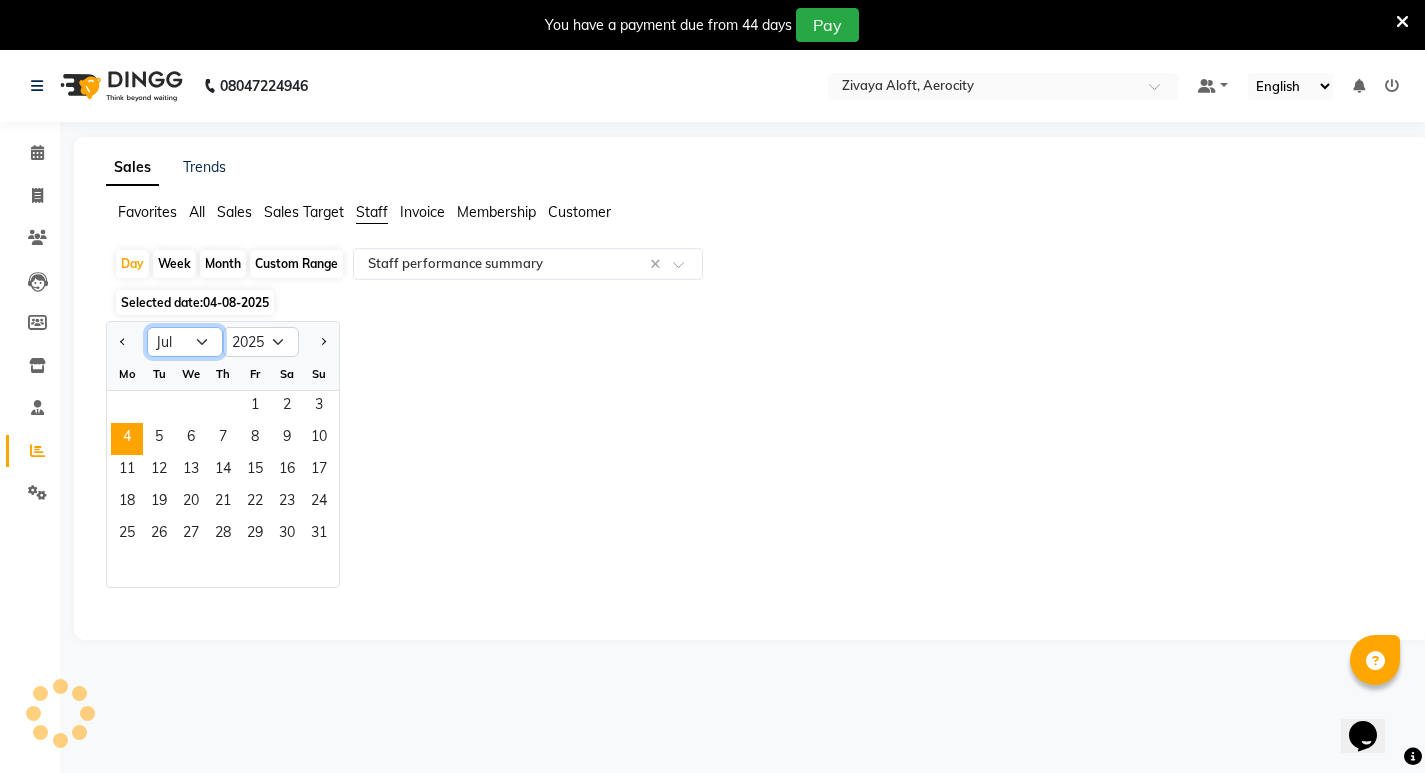 click on "Jan Feb Mar Apr May Jun Jul Aug Sep Oct Nov Dec" 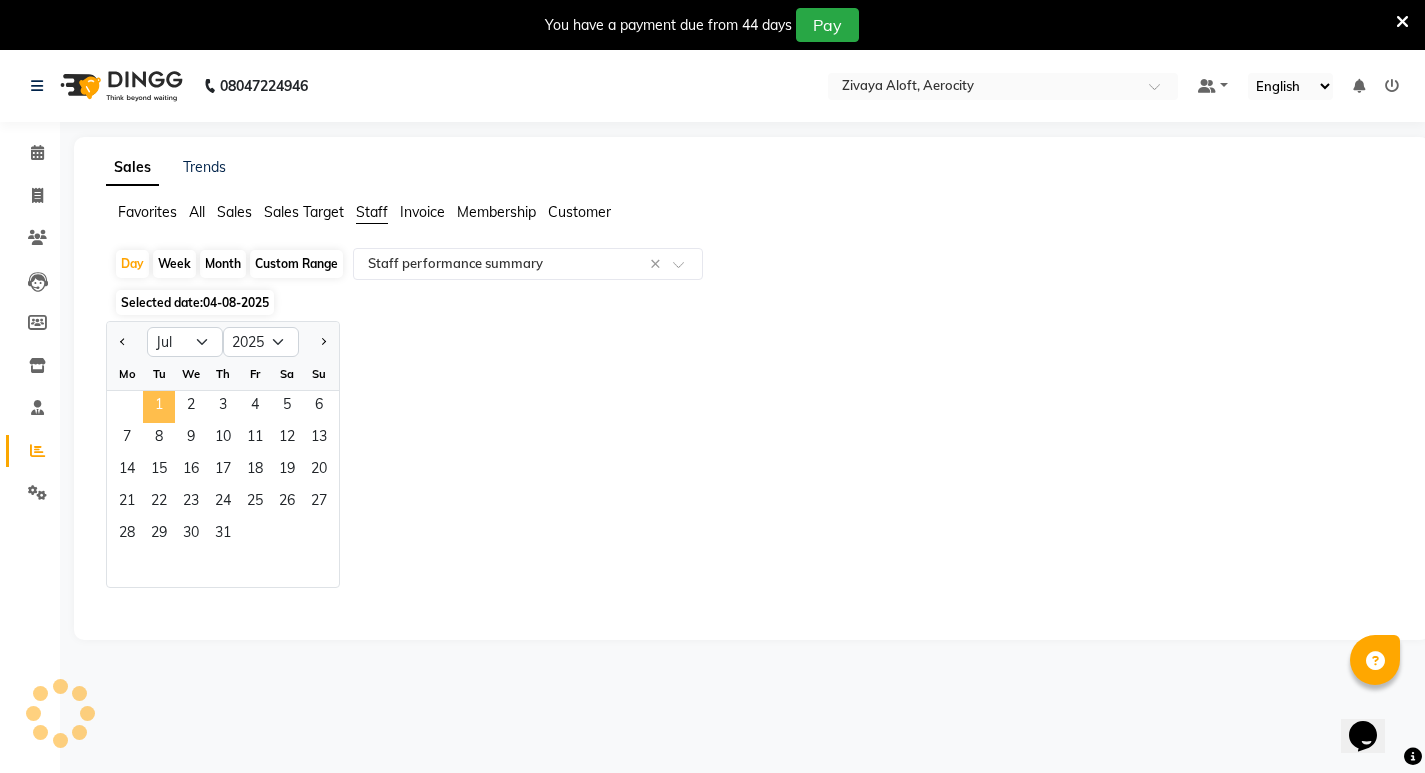 click on "1" 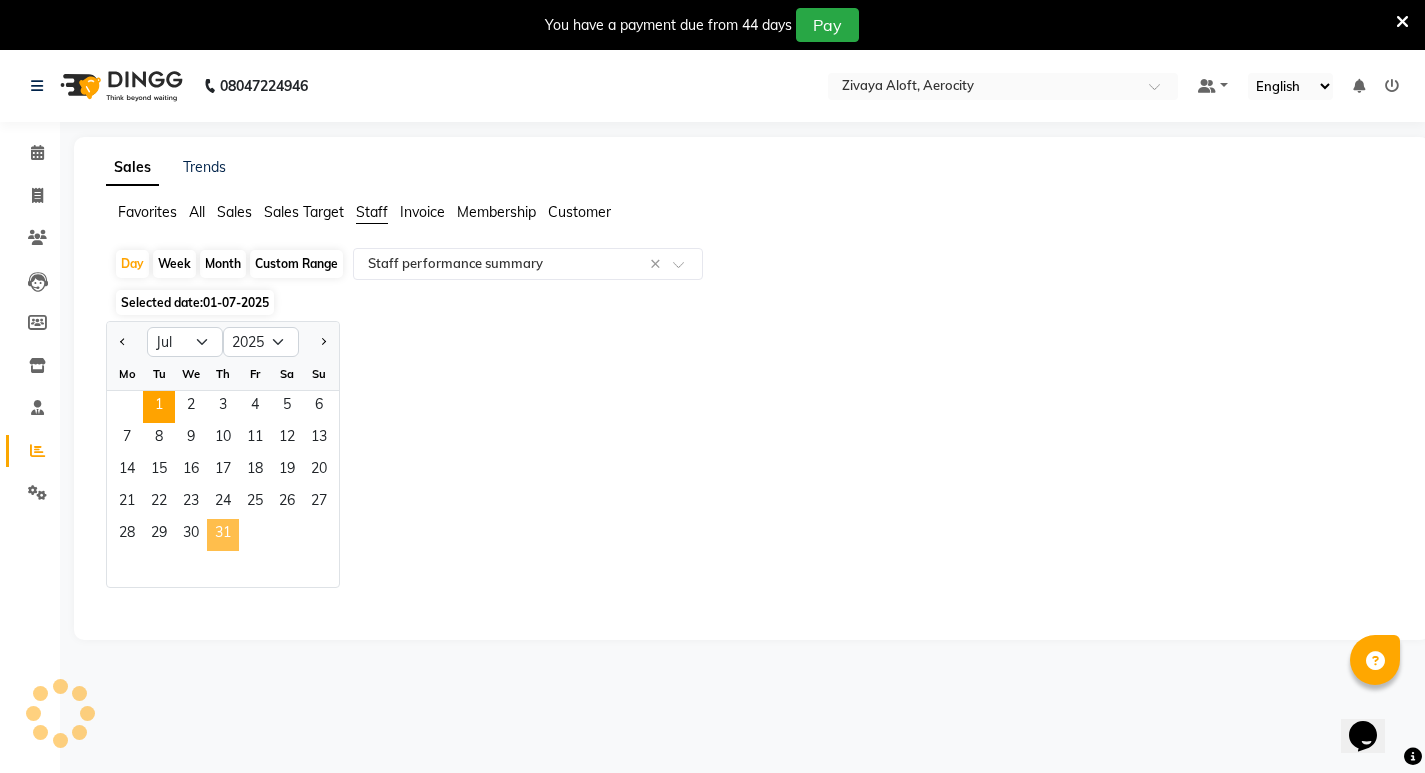 click on "31" 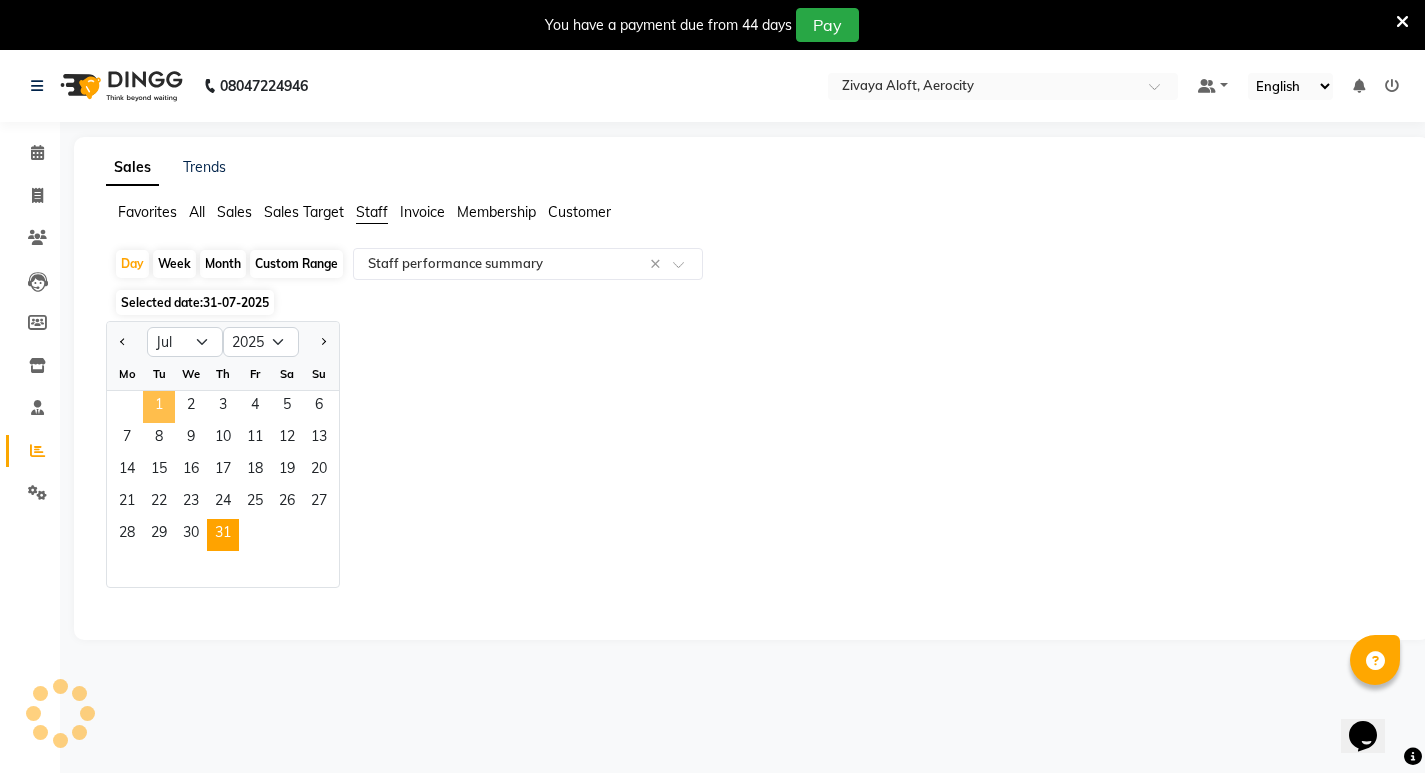 click on "1" 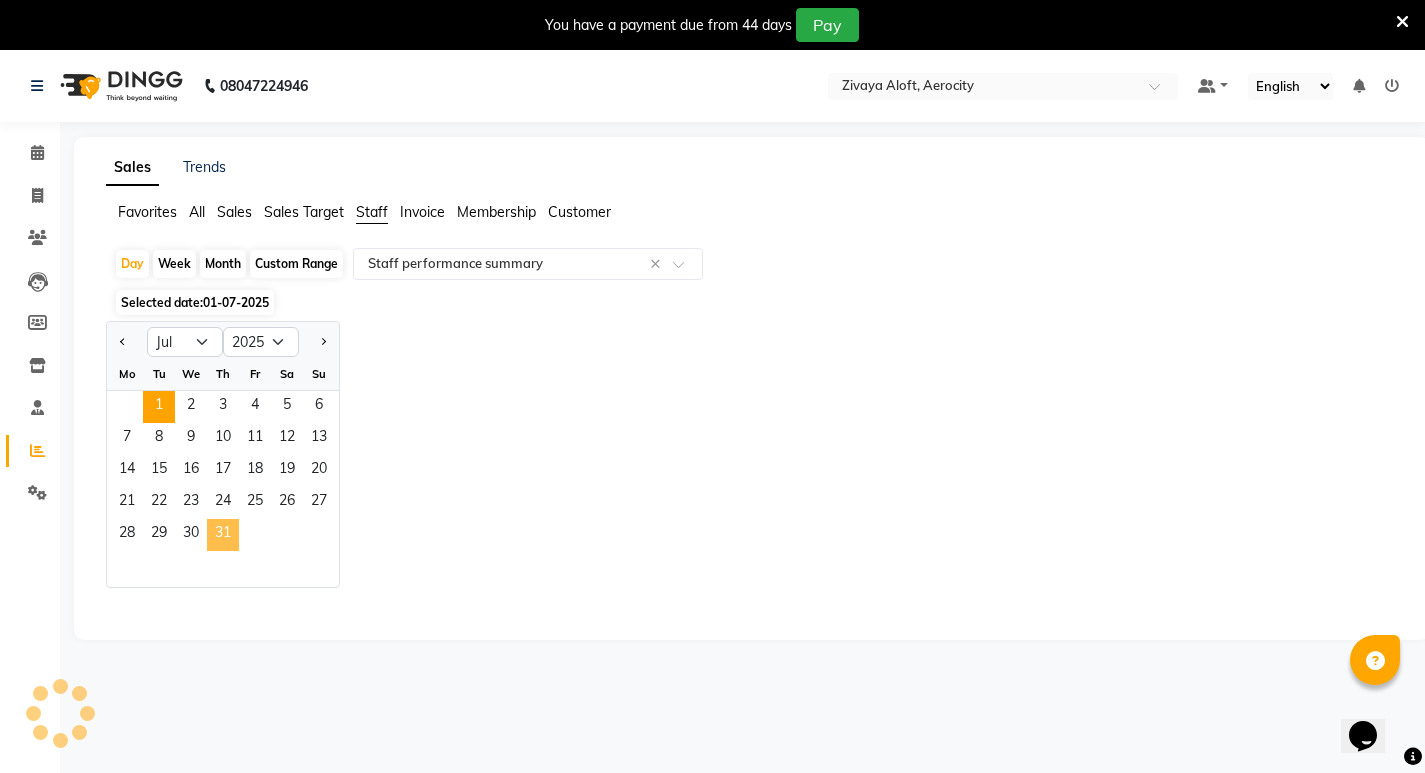 click on "31" 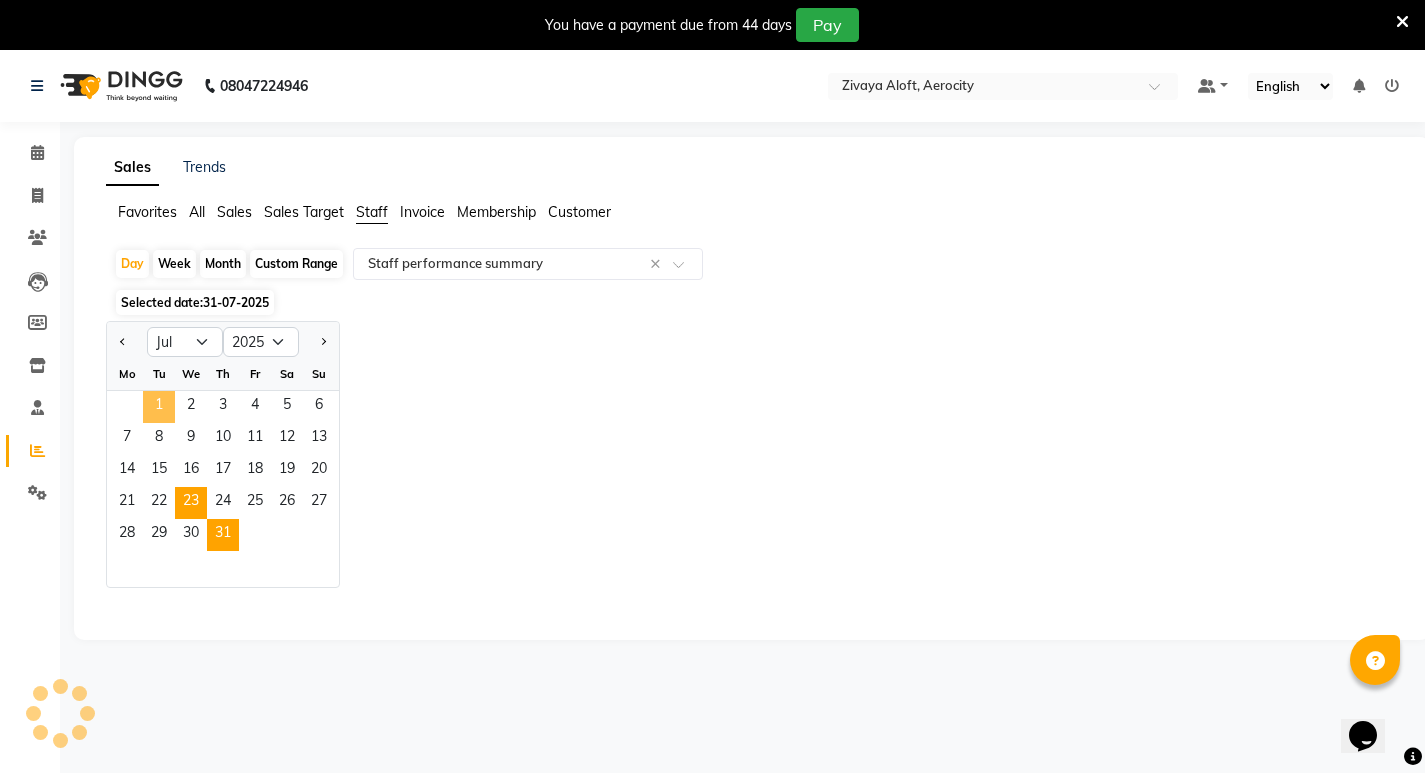 drag, startPoint x: 156, startPoint y: 400, endPoint x: 206, endPoint y: 517, distance: 127.236 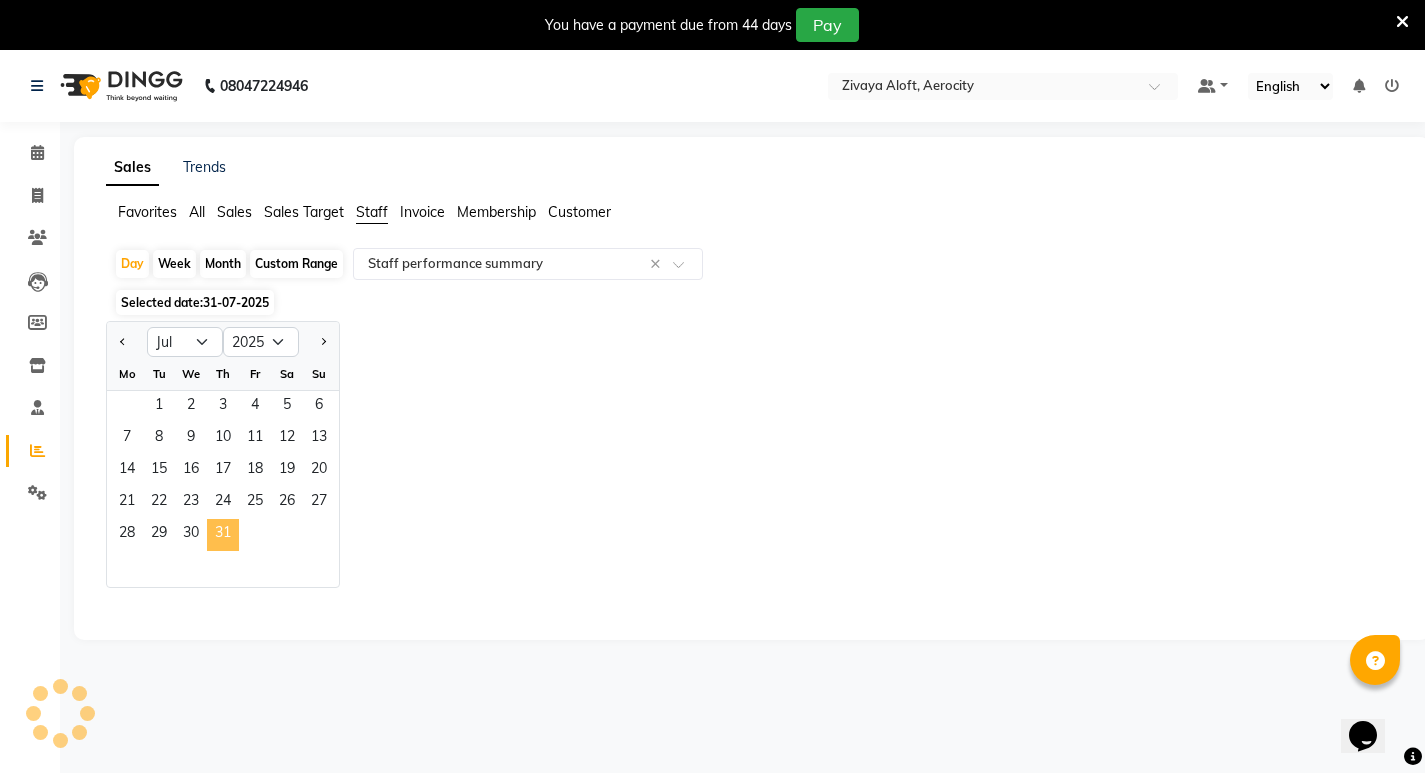click on "31" 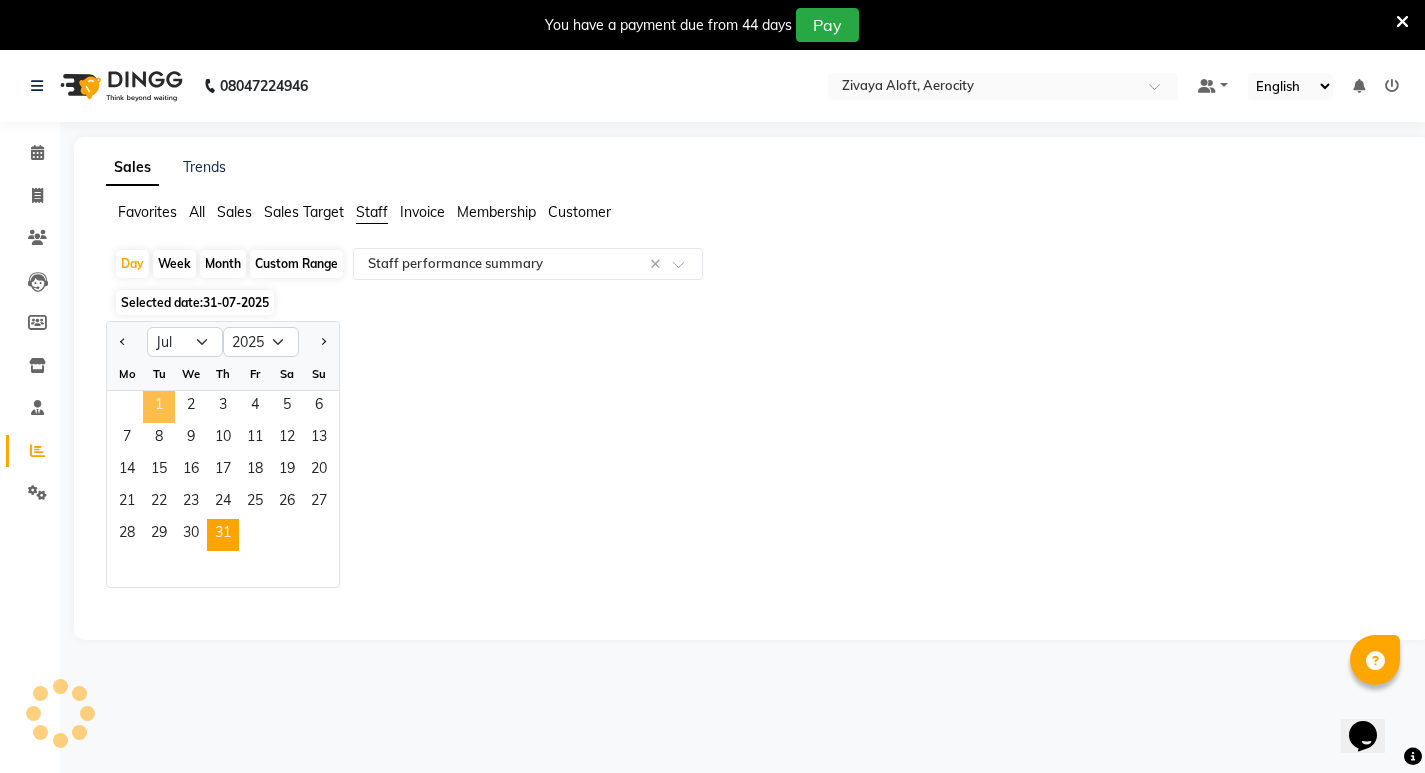 click on "1" 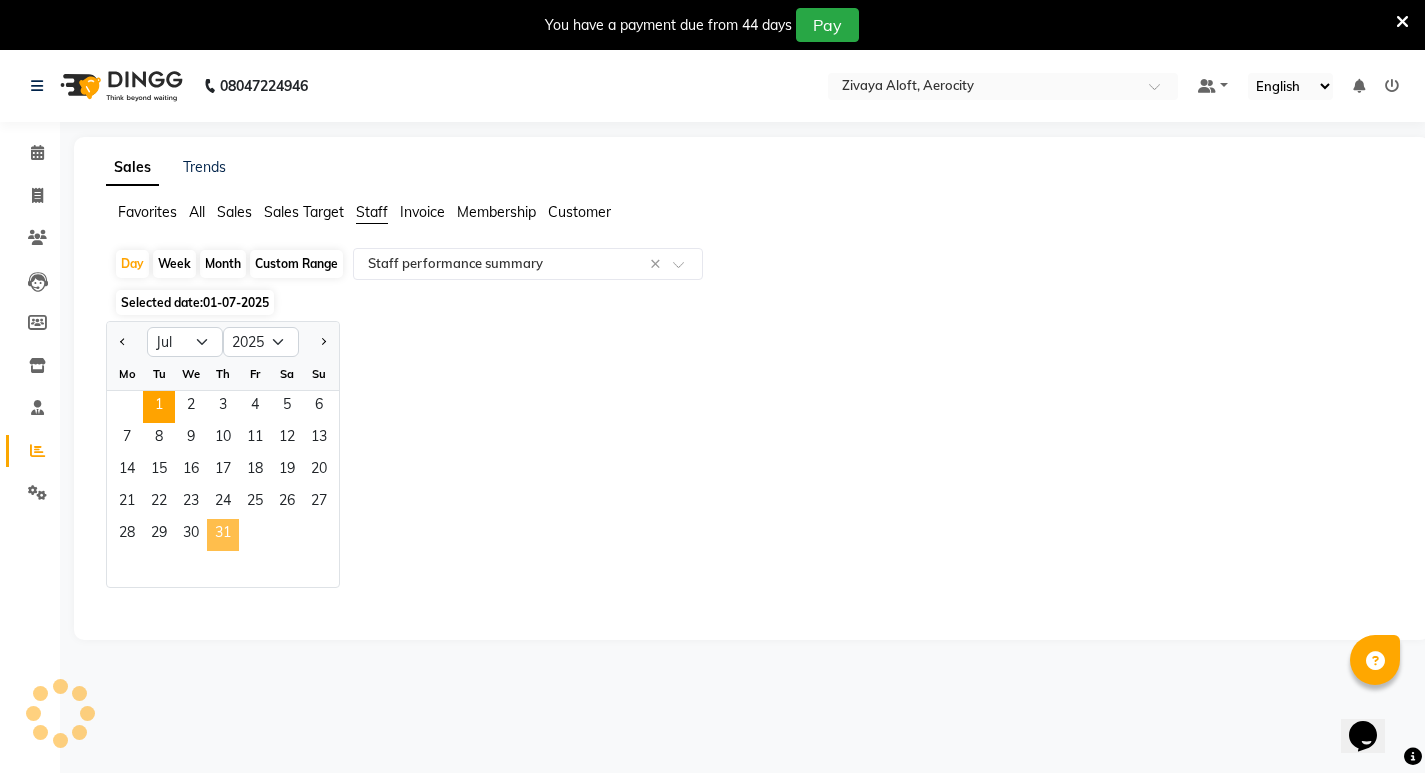 drag, startPoint x: 163, startPoint y: 411, endPoint x: 222, endPoint y: 525, distance: 128.36276 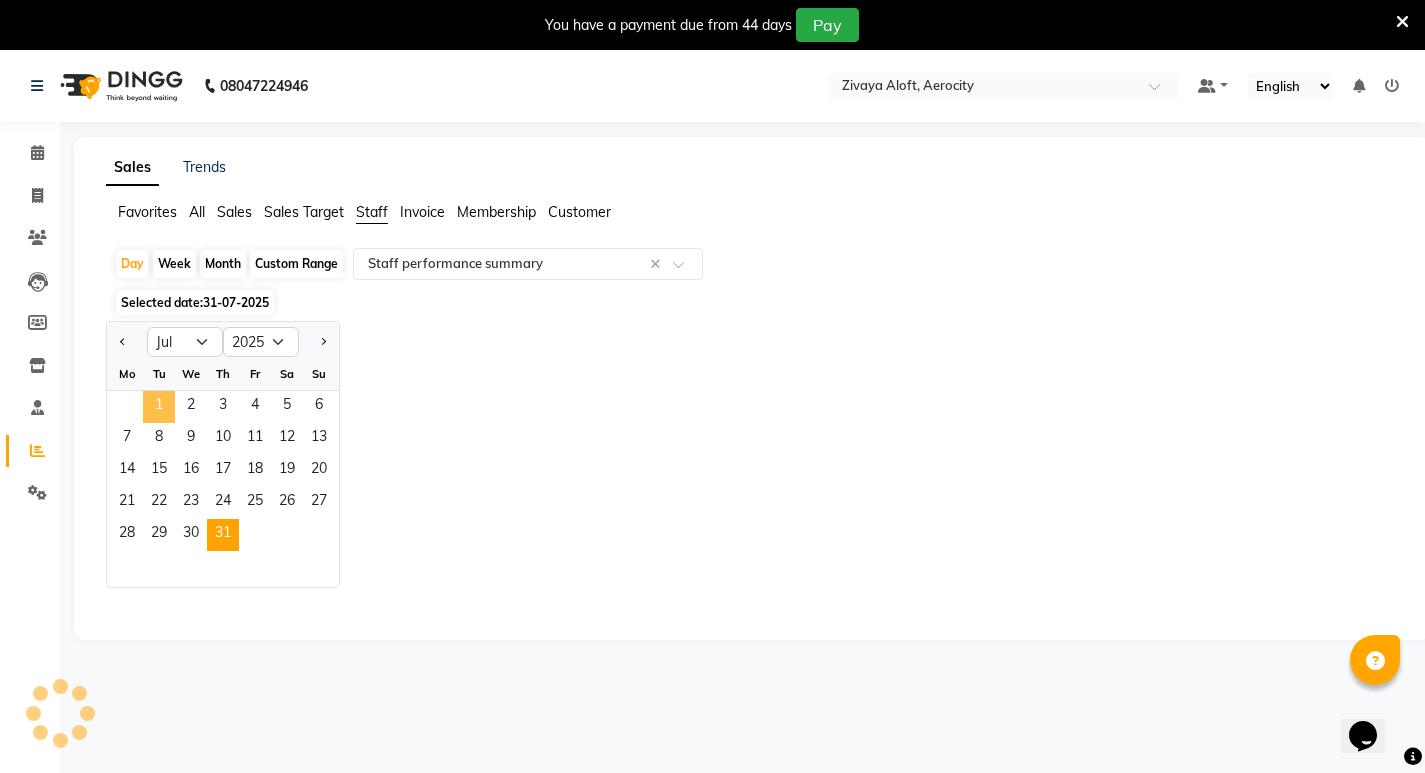 drag, startPoint x: 156, startPoint y: 392, endPoint x: 161, endPoint y: 402, distance: 11.18034 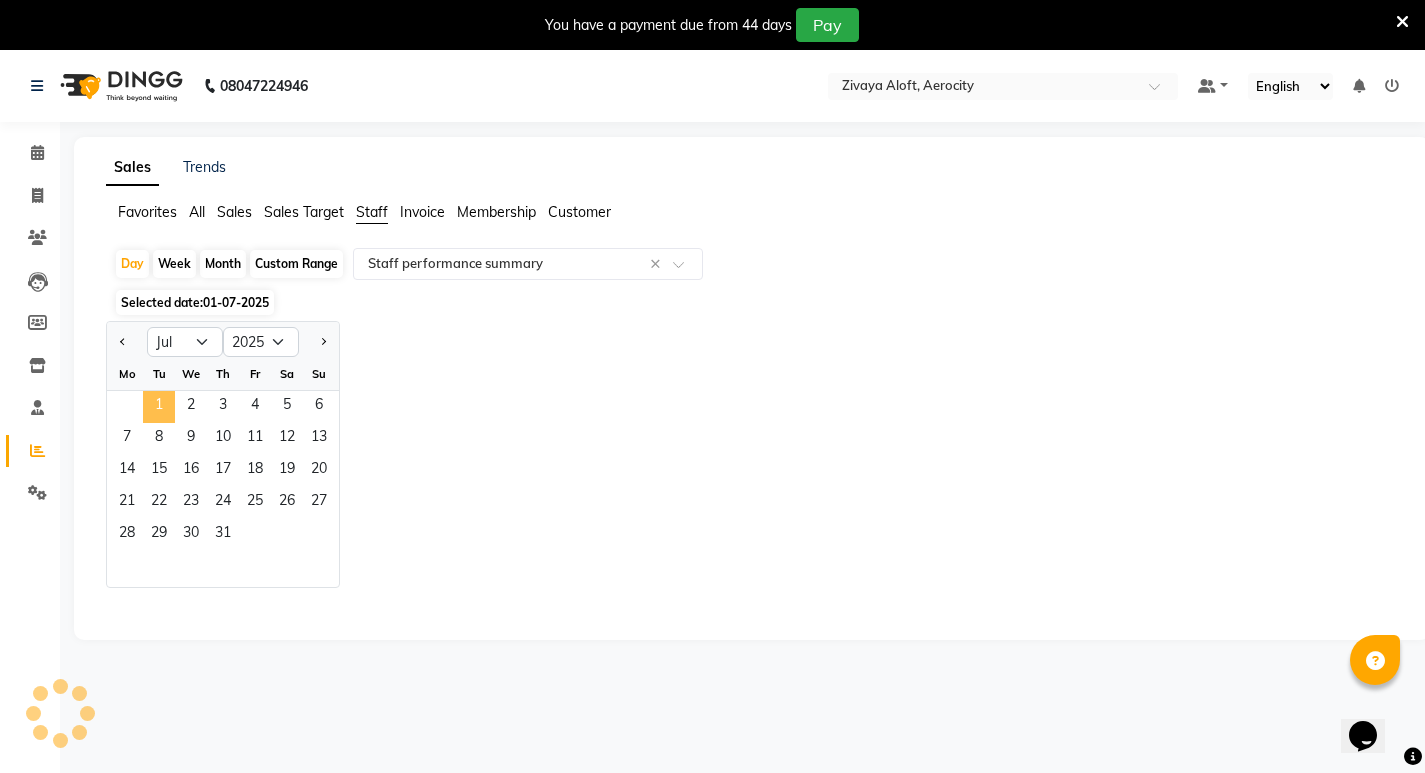 click on "1" 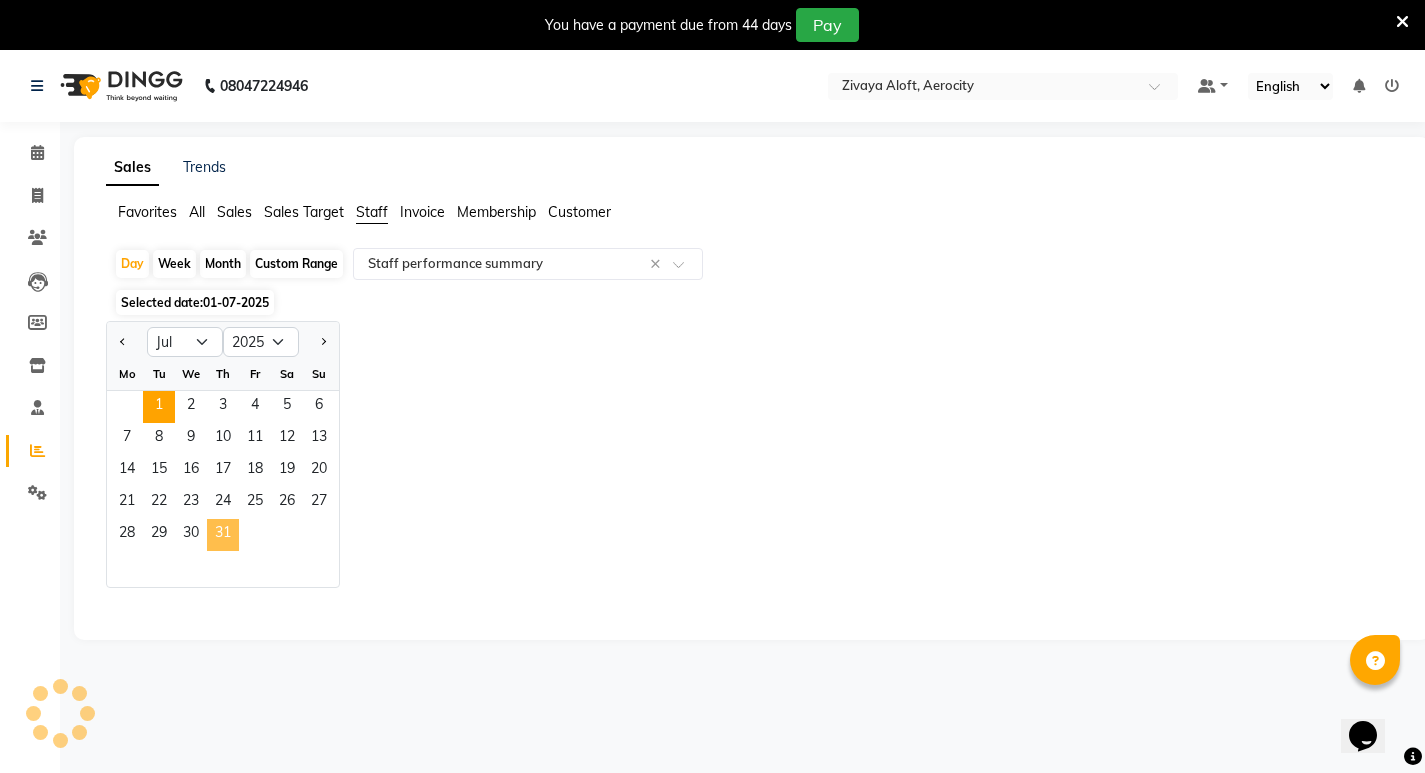 drag, startPoint x: 161, startPoint y: 402, endPoint x: 229, endPoint y: 535, distance: 149.37537 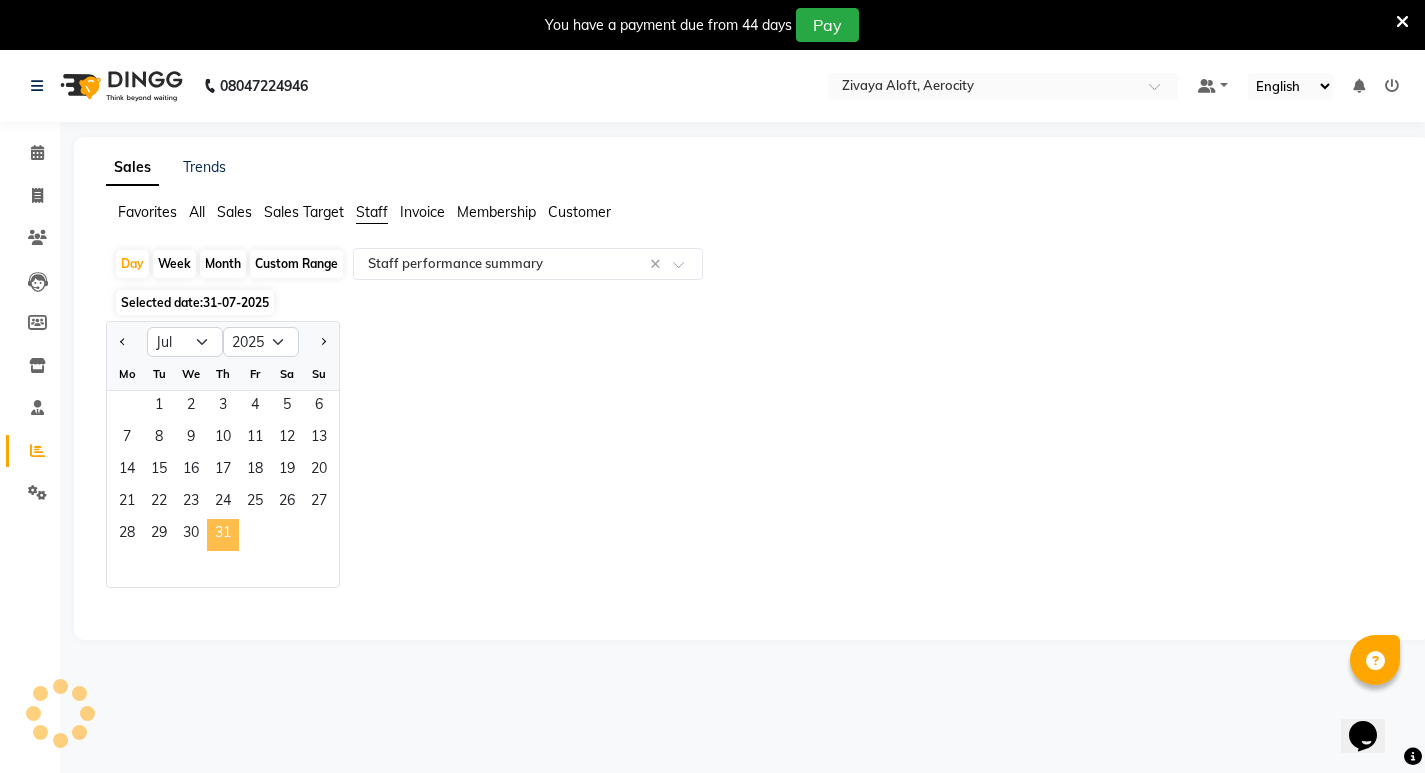 click on "31" 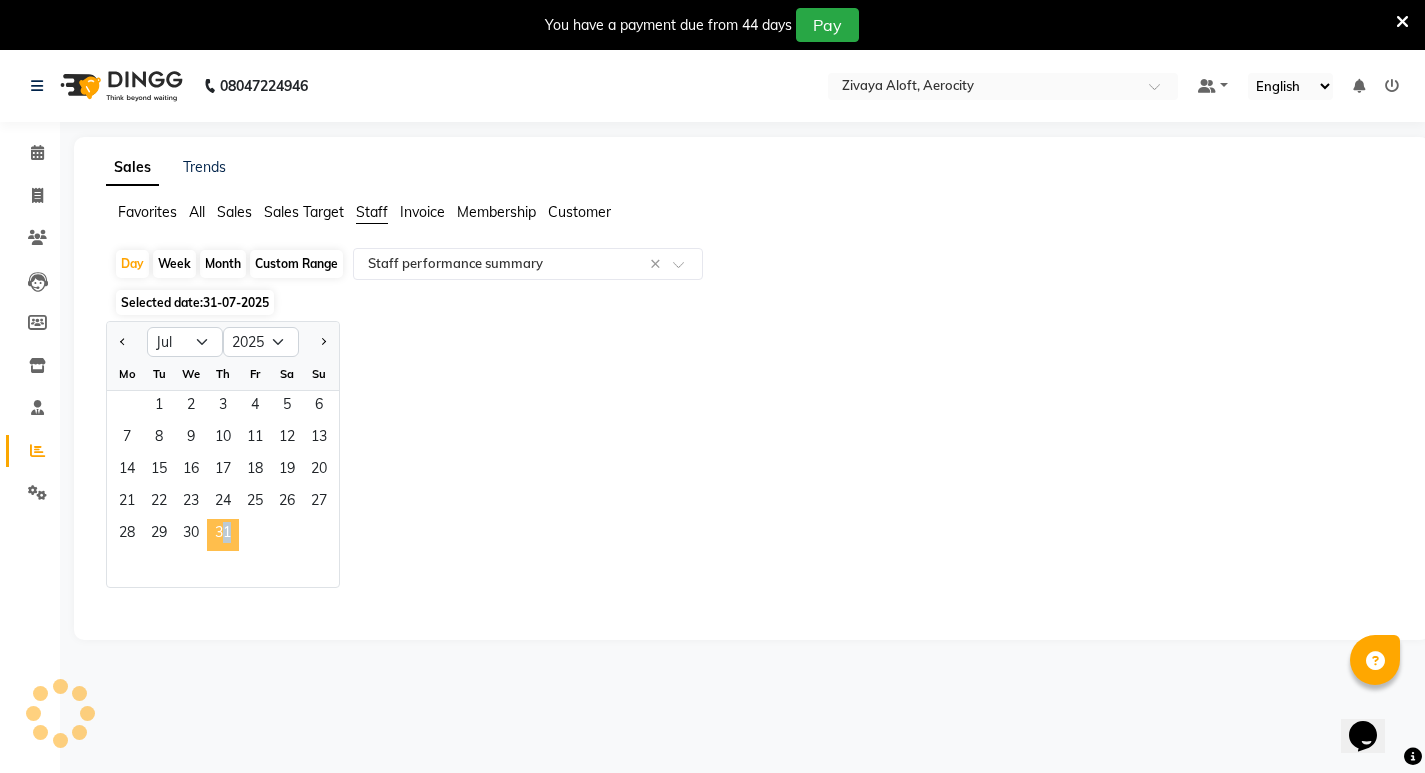 click on "31" 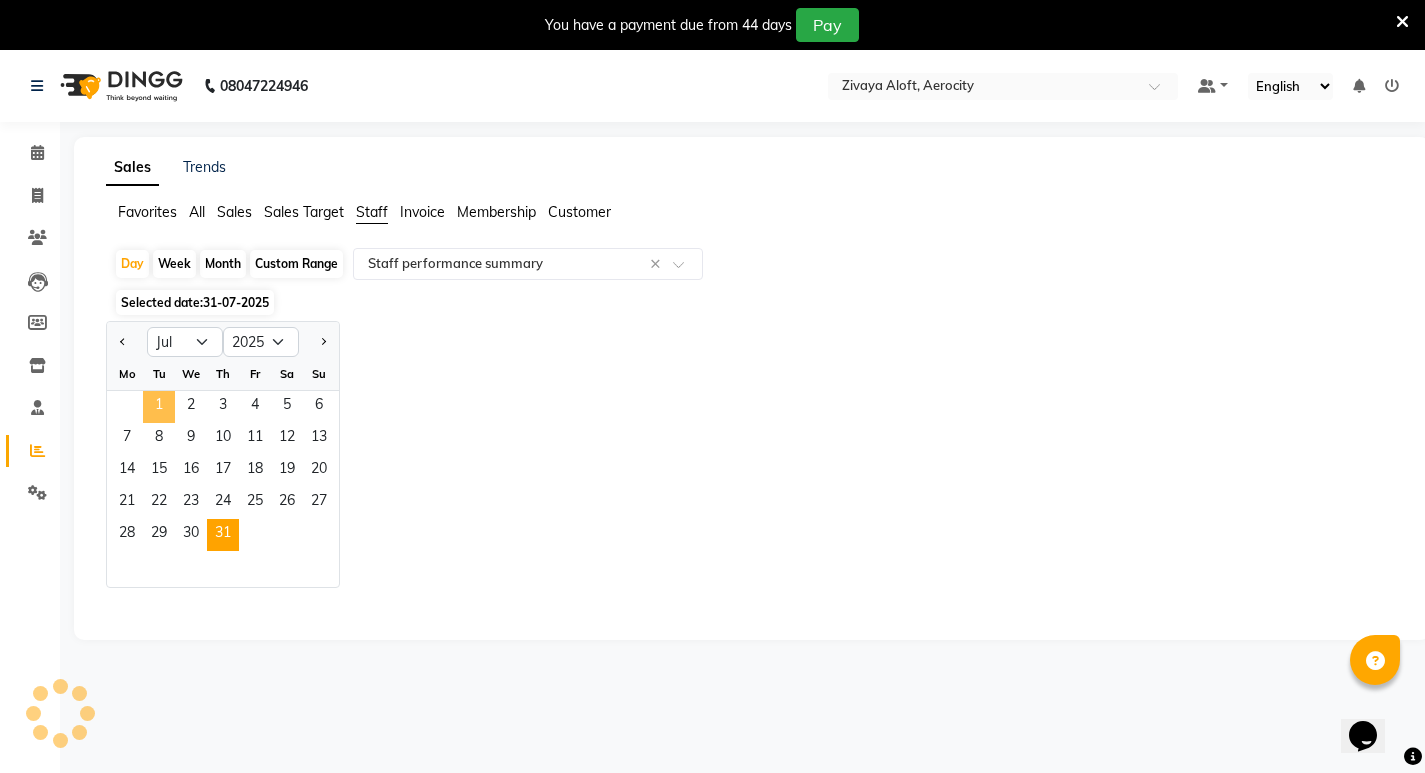 drag, startPoint x: 156, startPoint y: 403, endPoint x: 146, endPoint y: 395, distance: 12.806249 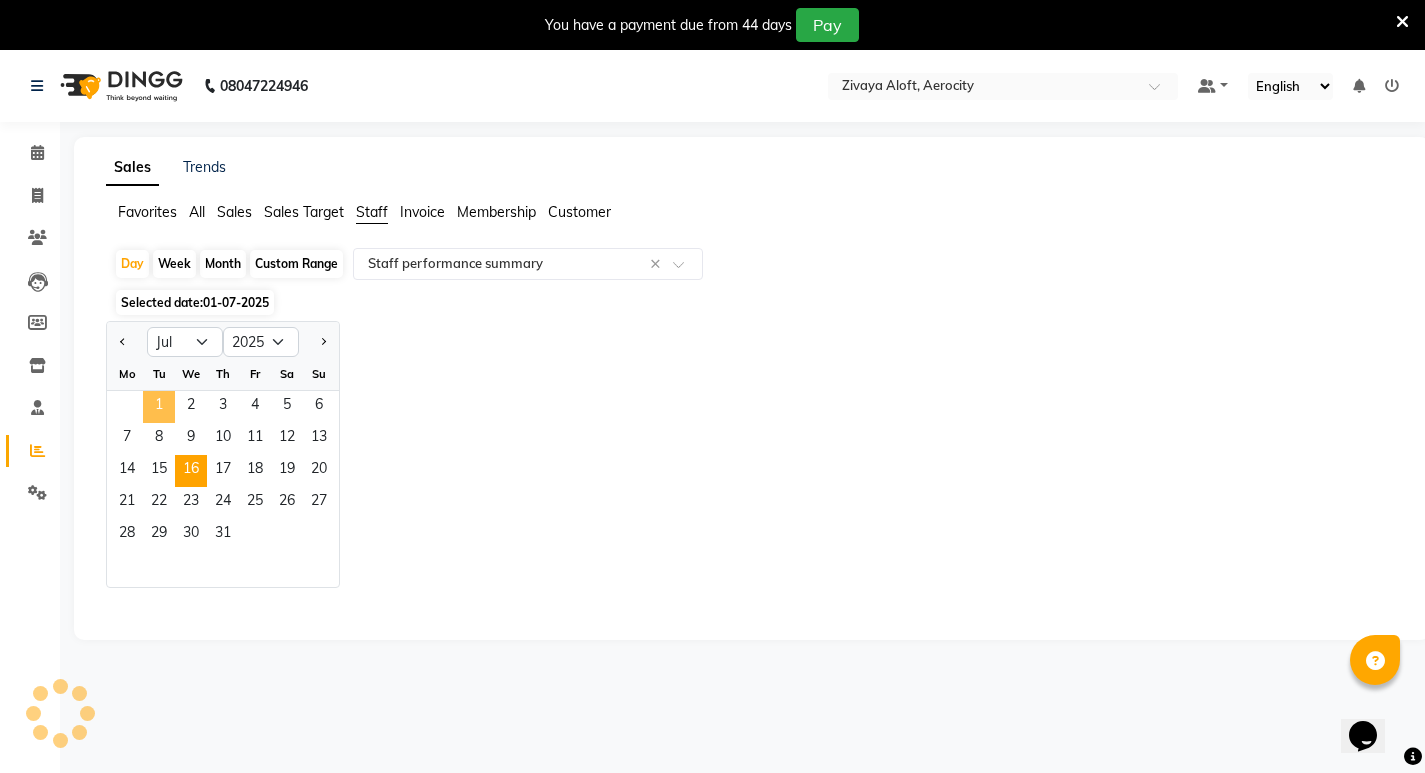 drag, startPoint x: 163, startPoint y: 411, endPoint x: 180, endPoint y: 460, distance: 51.86521 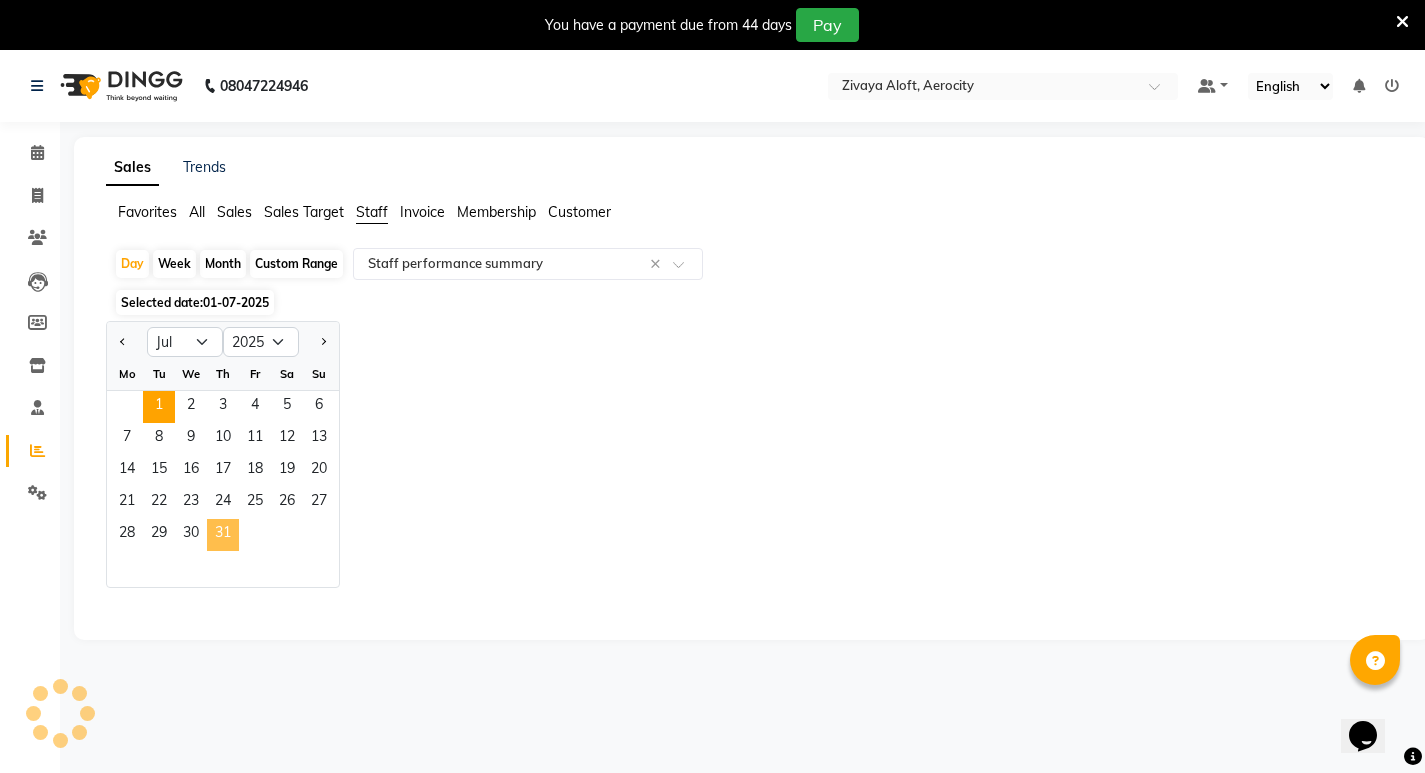 click on "31" 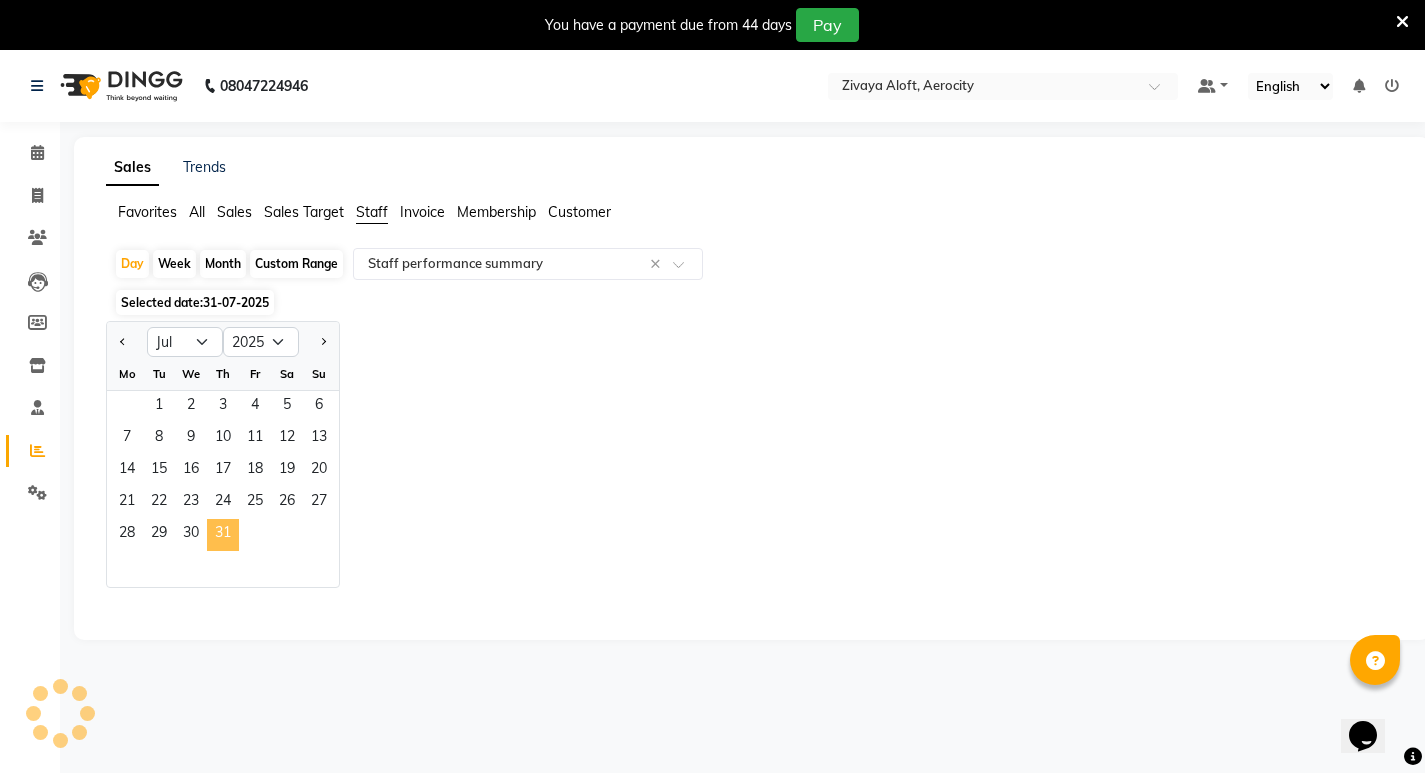drag, startPoint x: 160, startPoint y: 400, endPoint x: 222, endPoint y: 537, distance: 150.37619 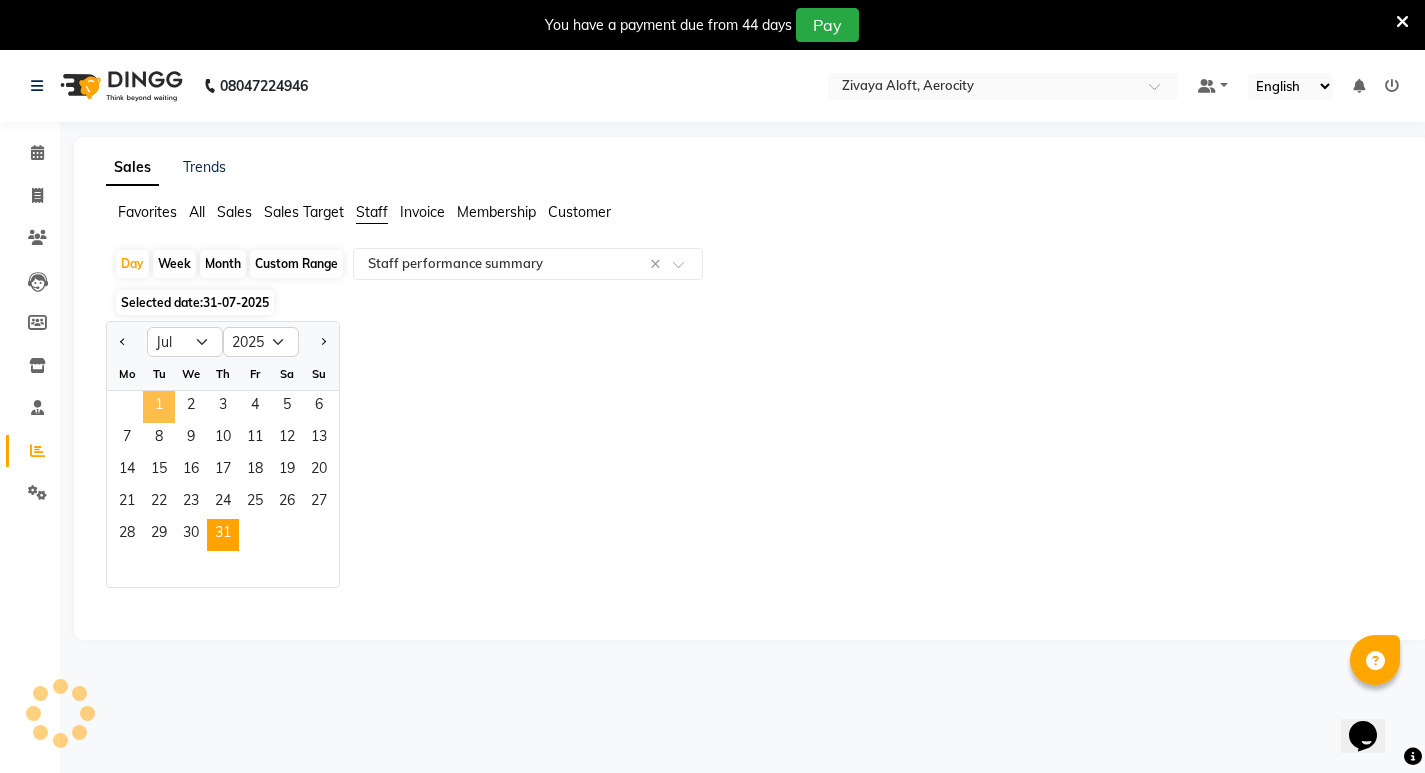 click on "1" 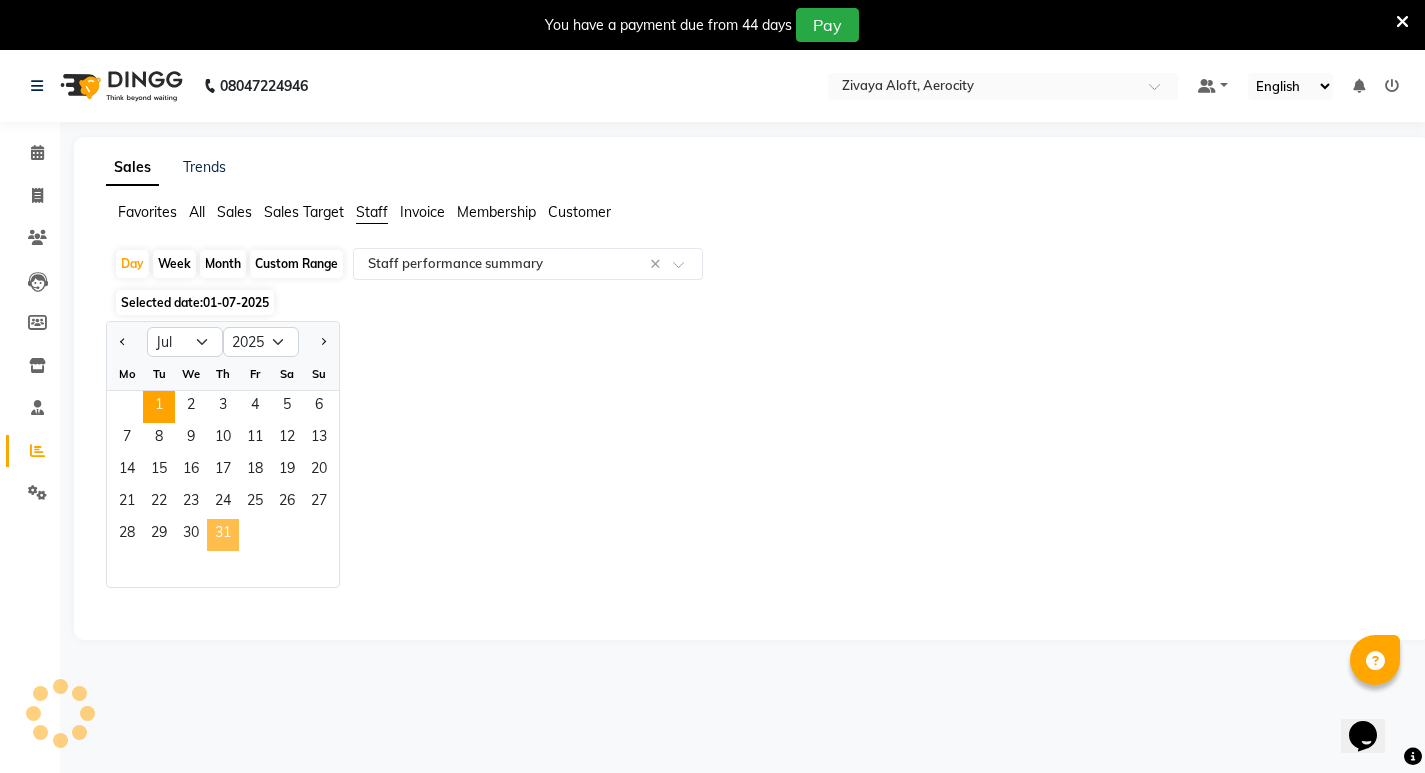 drag, startPoint x: 170, startPoint y: 408, endPoint x: 230, endPoint y: 535, distance: 140.45996 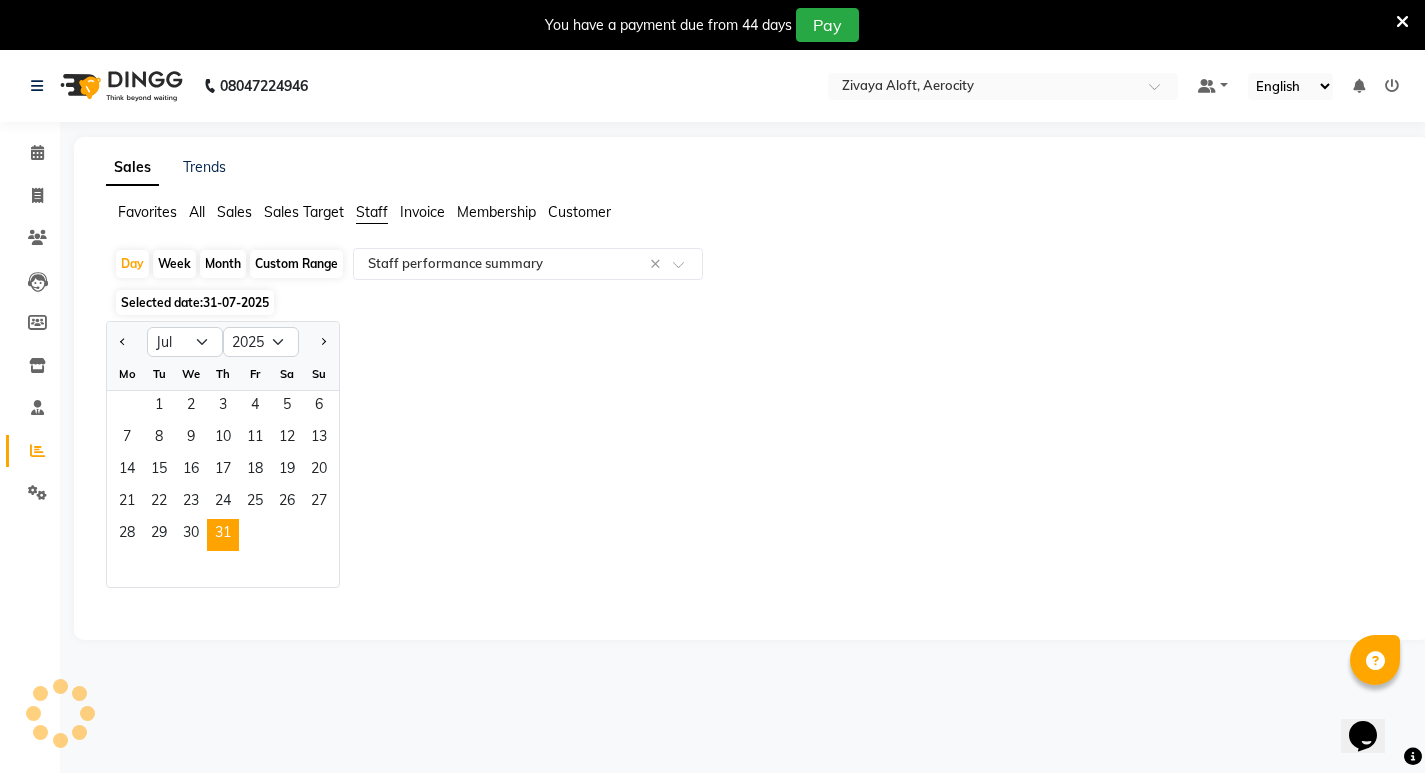 click on "Custom Range" 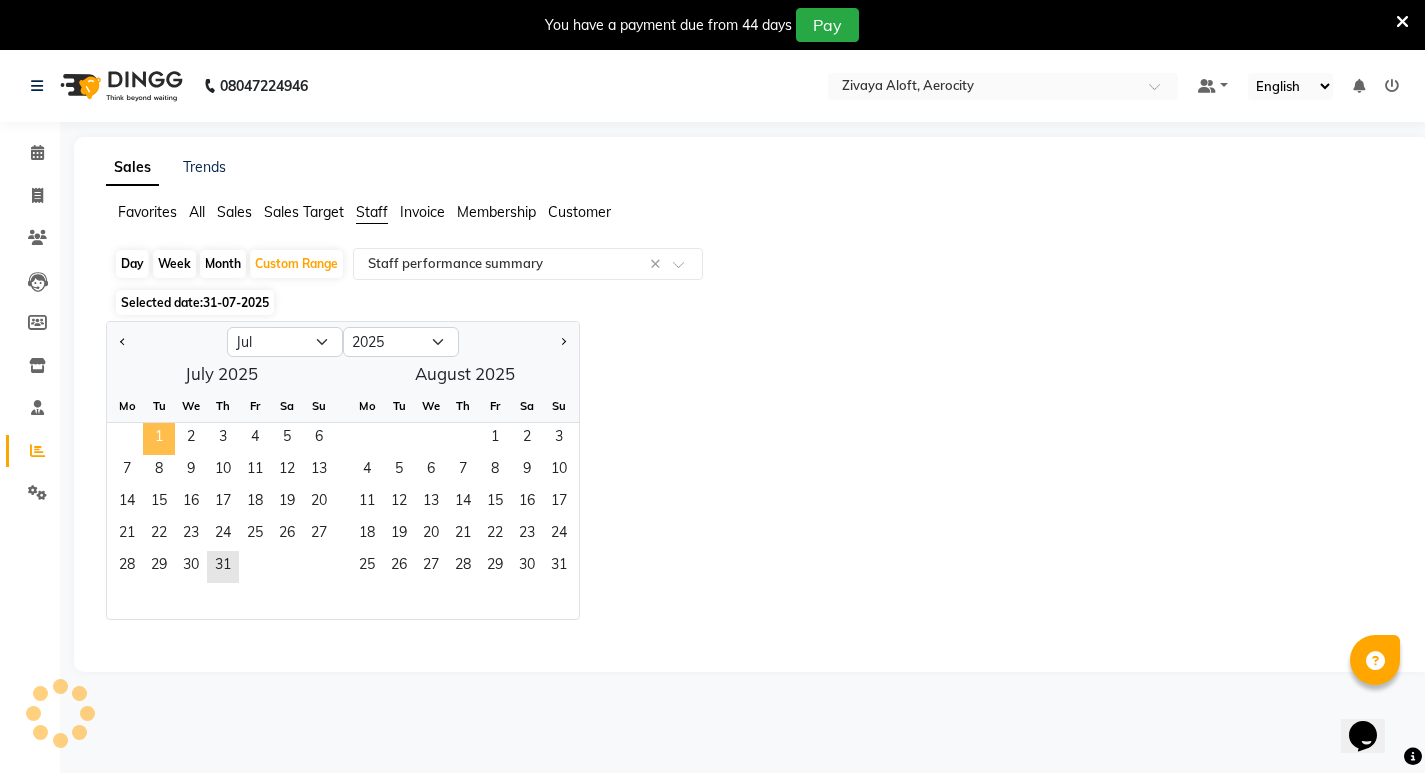 click on "1" 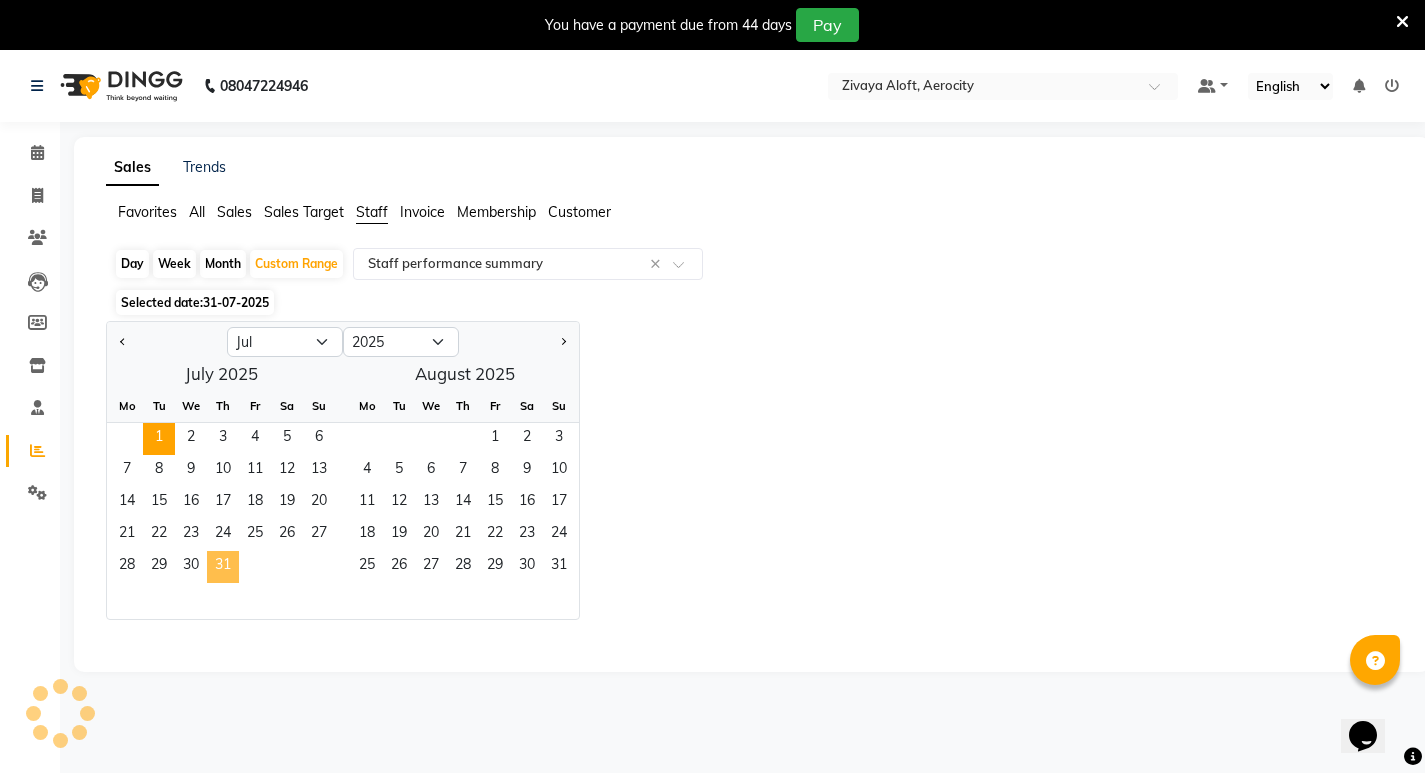 click on "31" 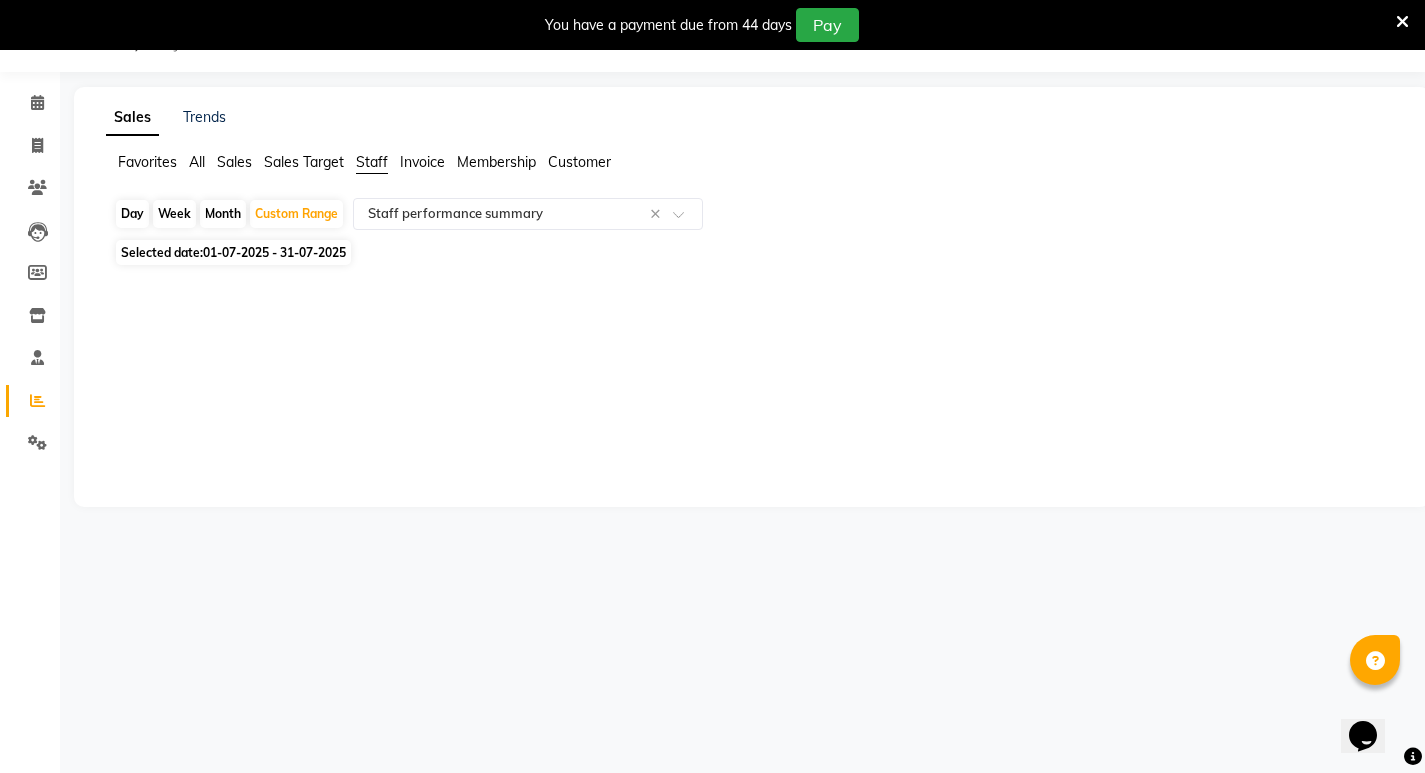 scroll, scrollTop: 0, scrollLeft: 0, axis: both 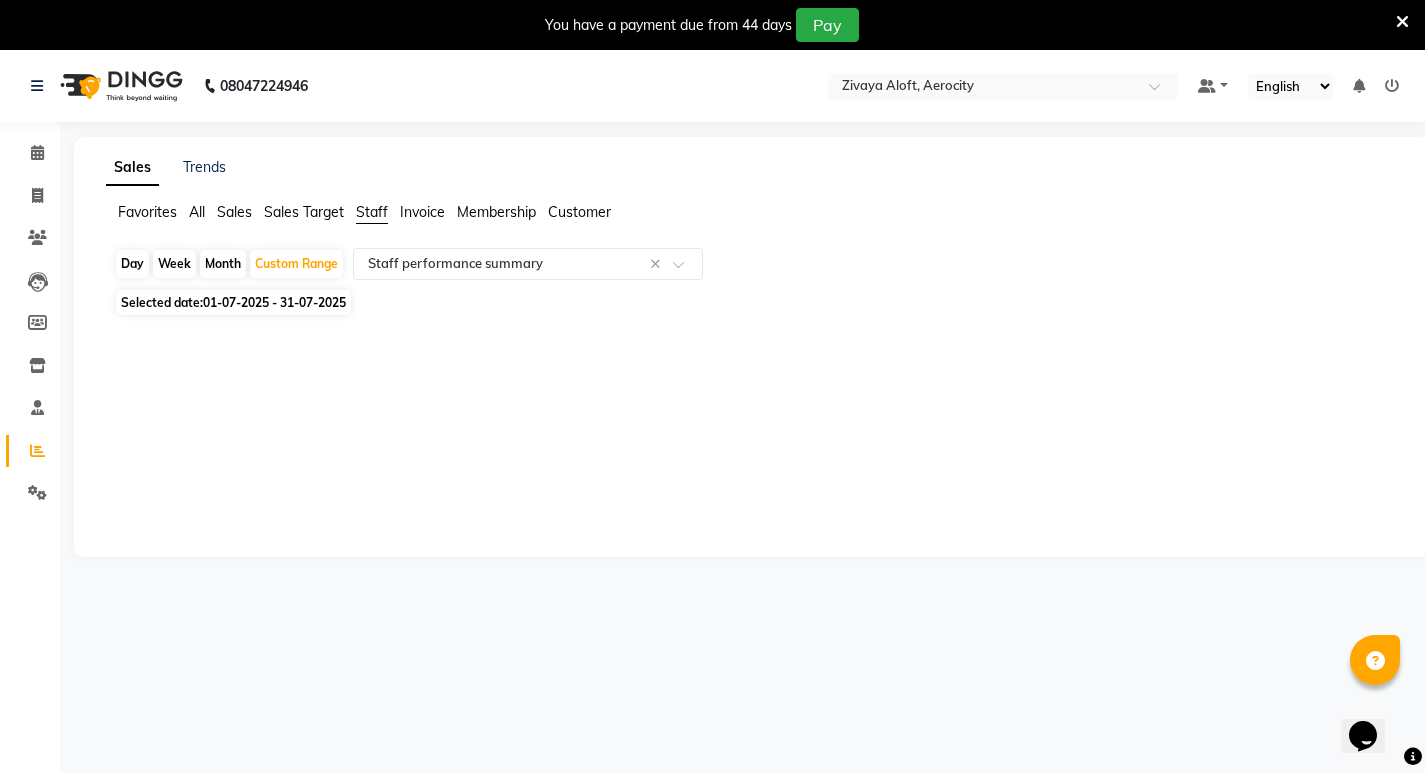 click on "Sales Target" 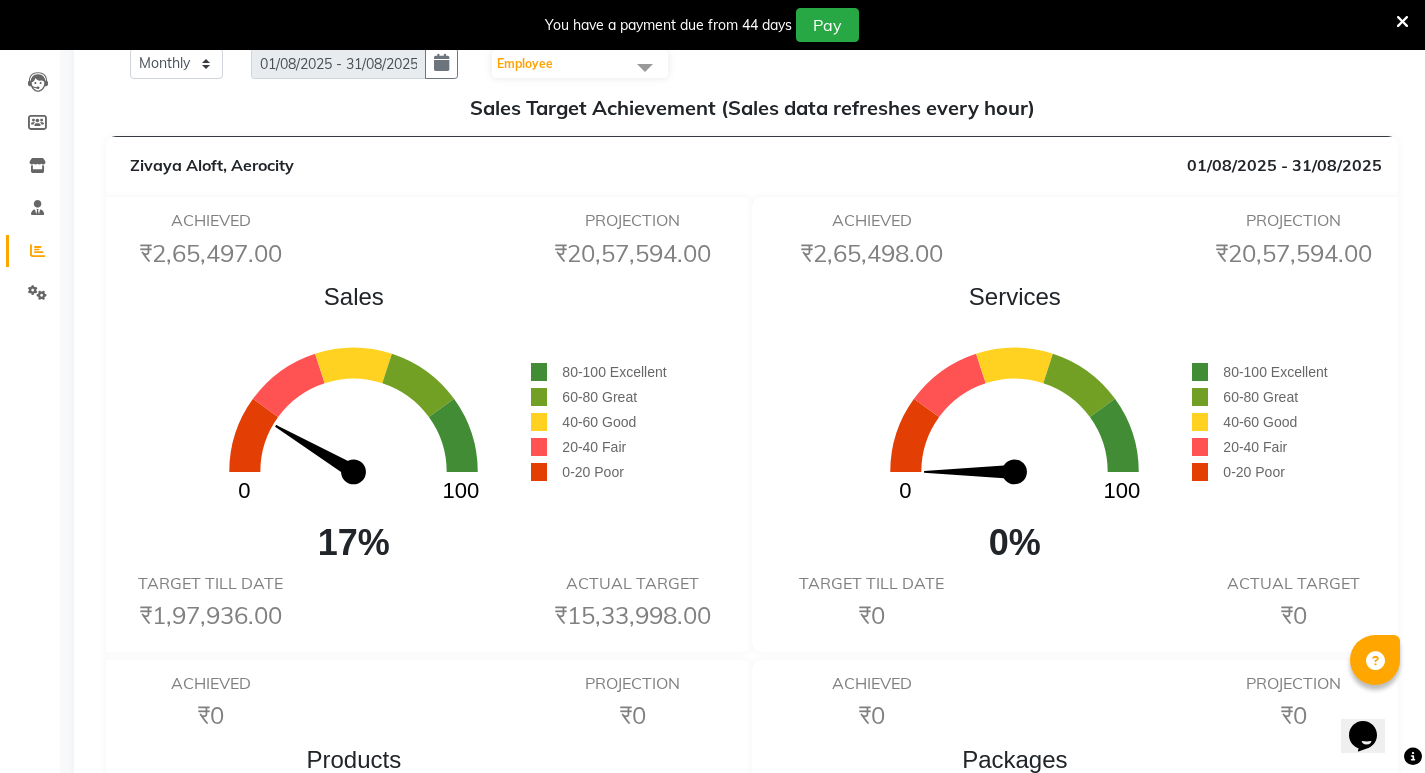 scroll, scrollTop: 0, scrollLeft: 0, axis: both 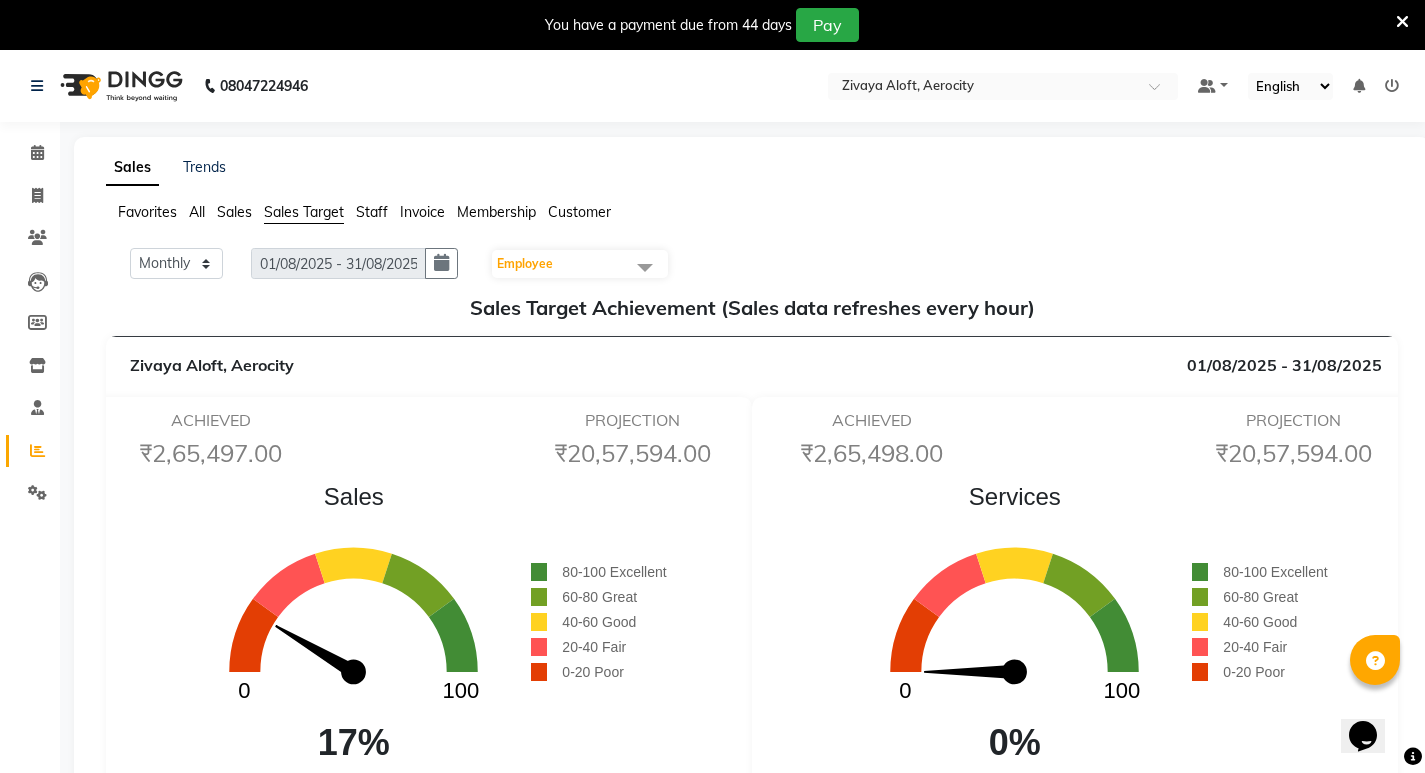 click on "Staff" 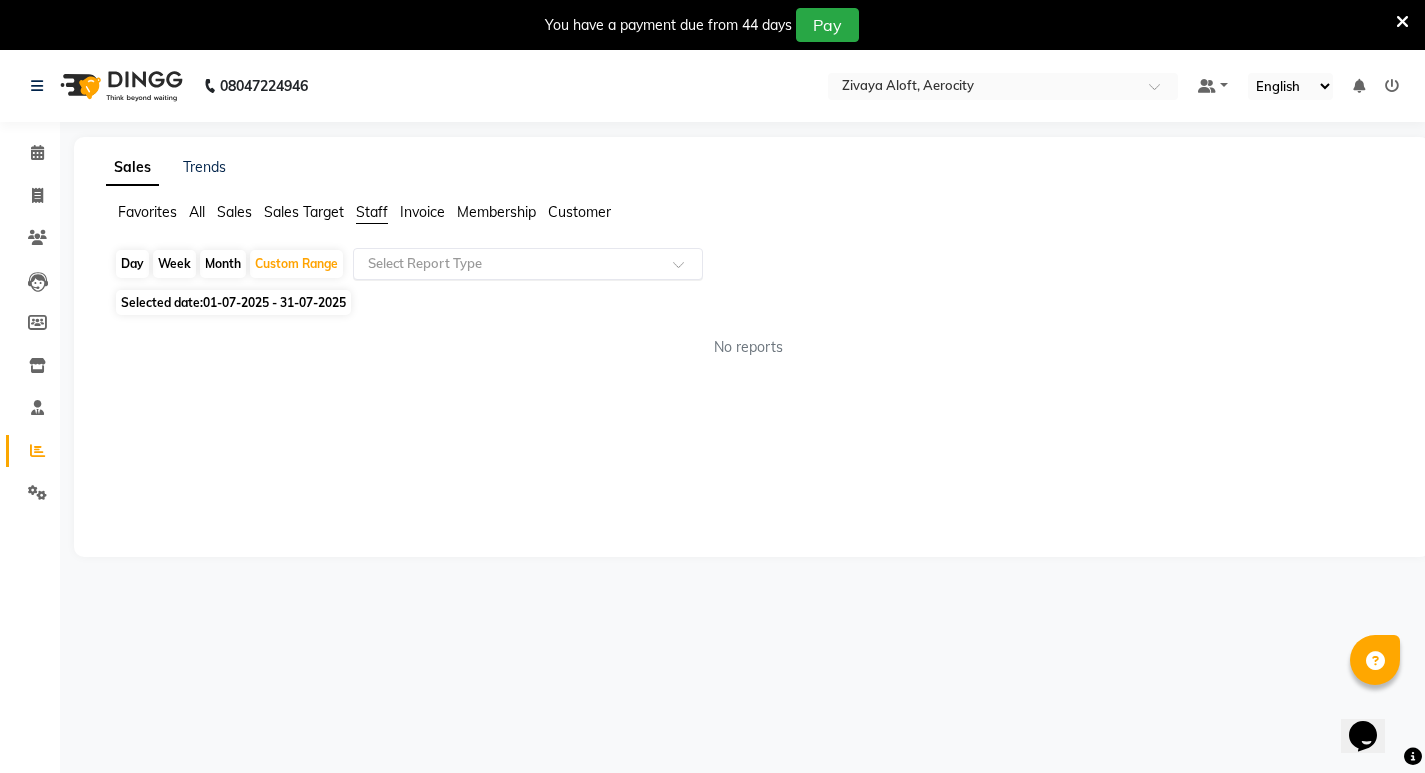 click 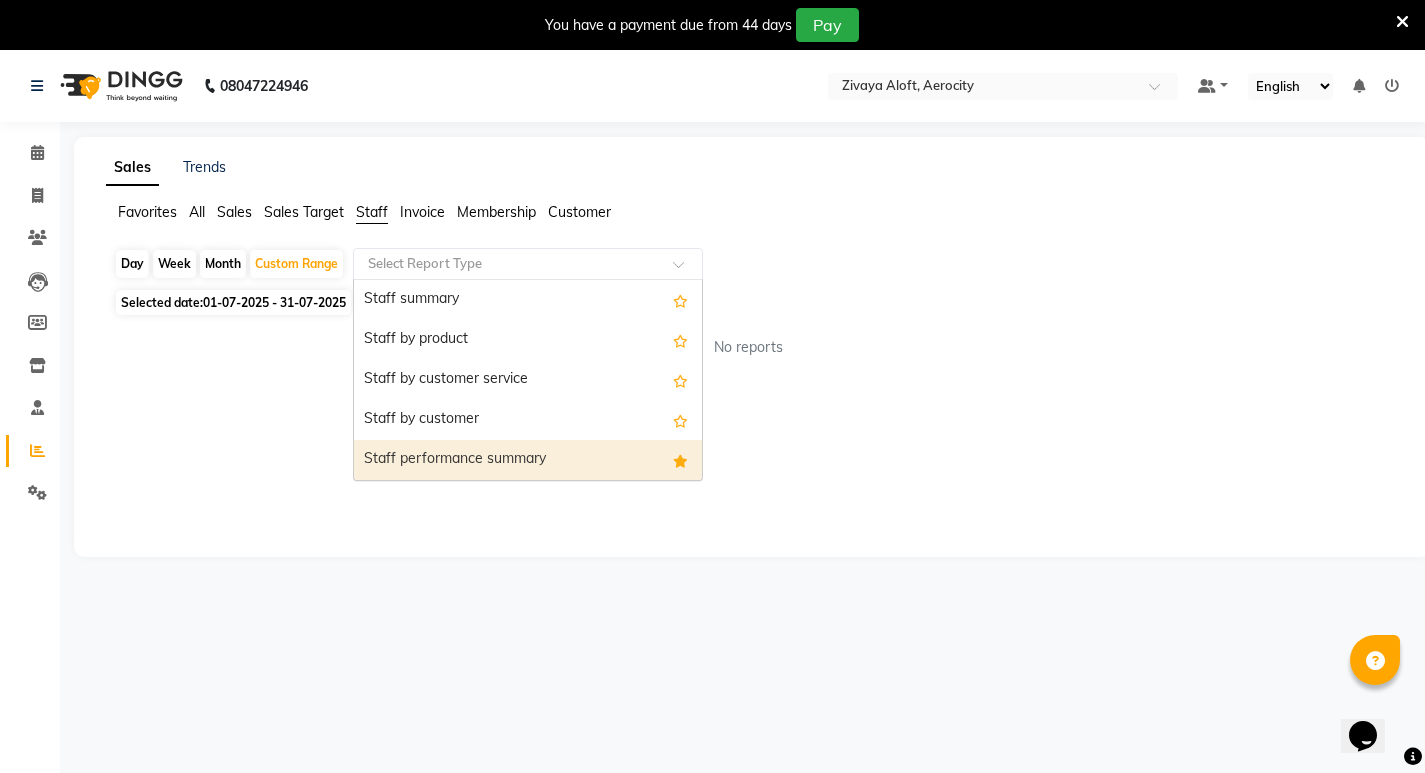 click on "Staff performance summary" at bounding box center [528, 460] 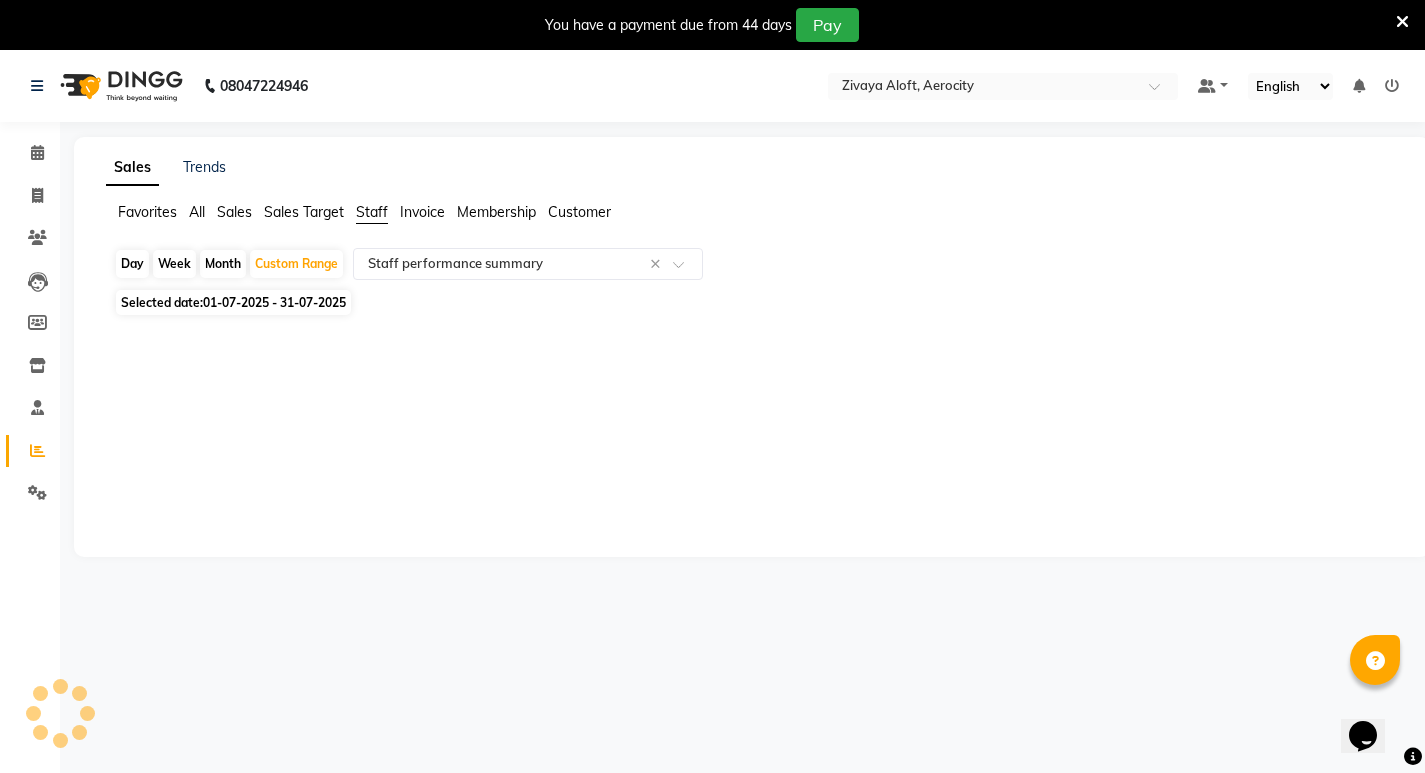 click on "Selected date:  01-07-2025 - 31-07-2025" 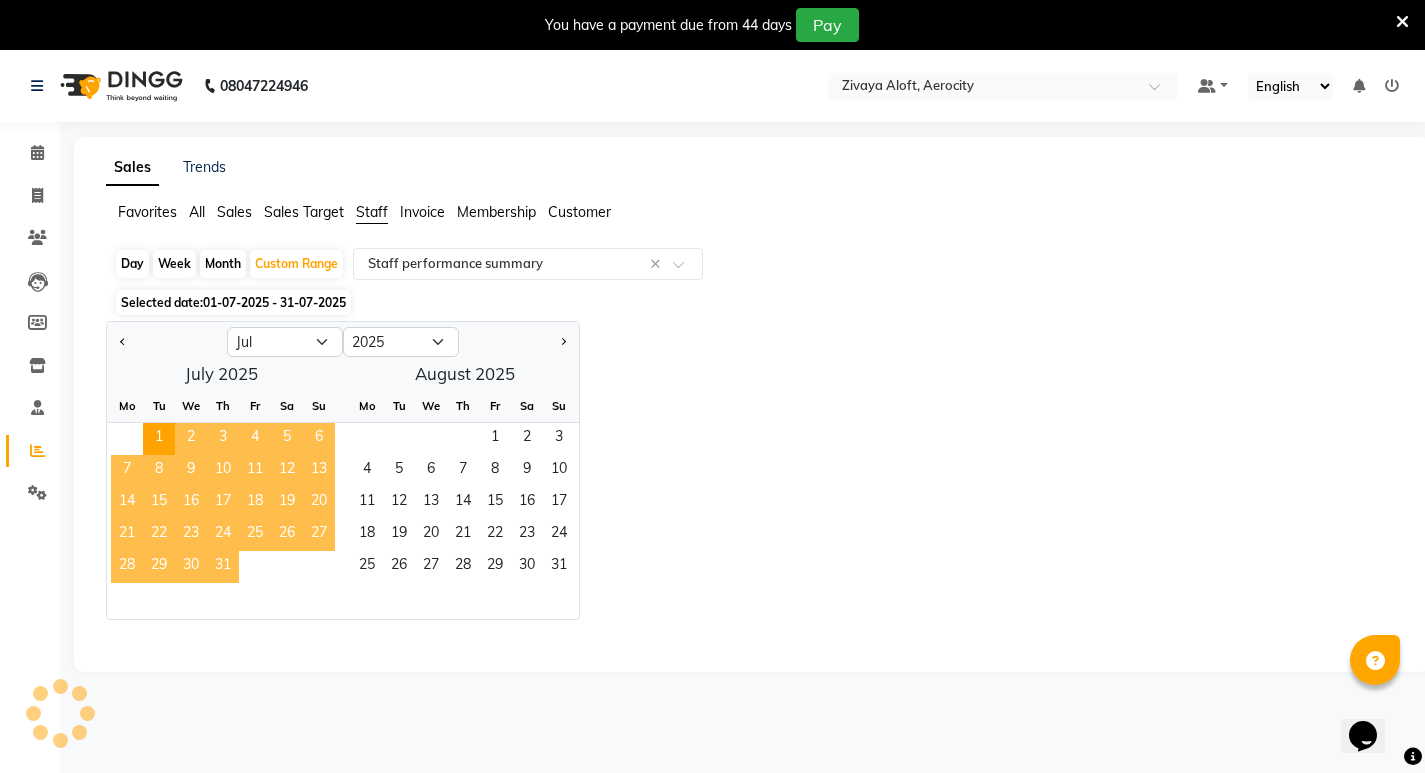 click on "31" 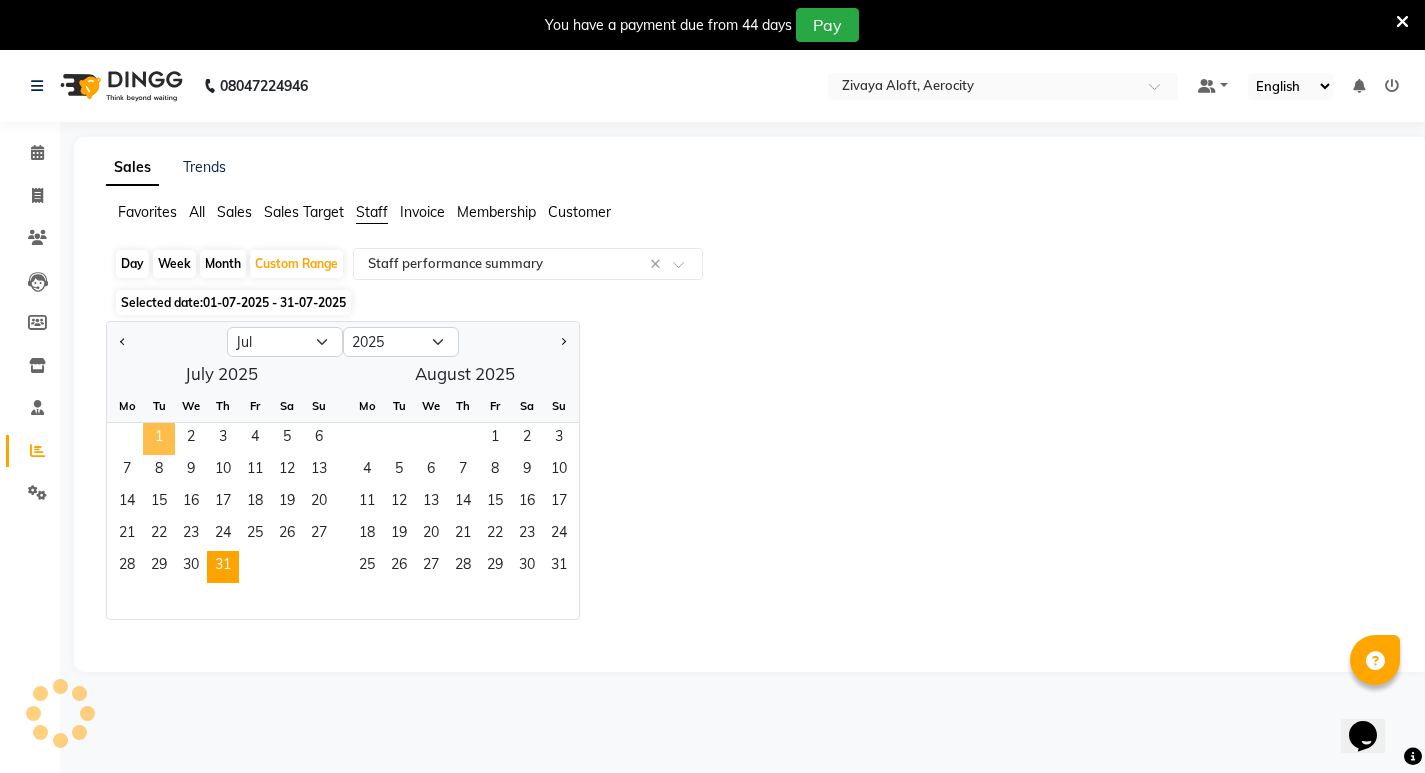 click on "1" 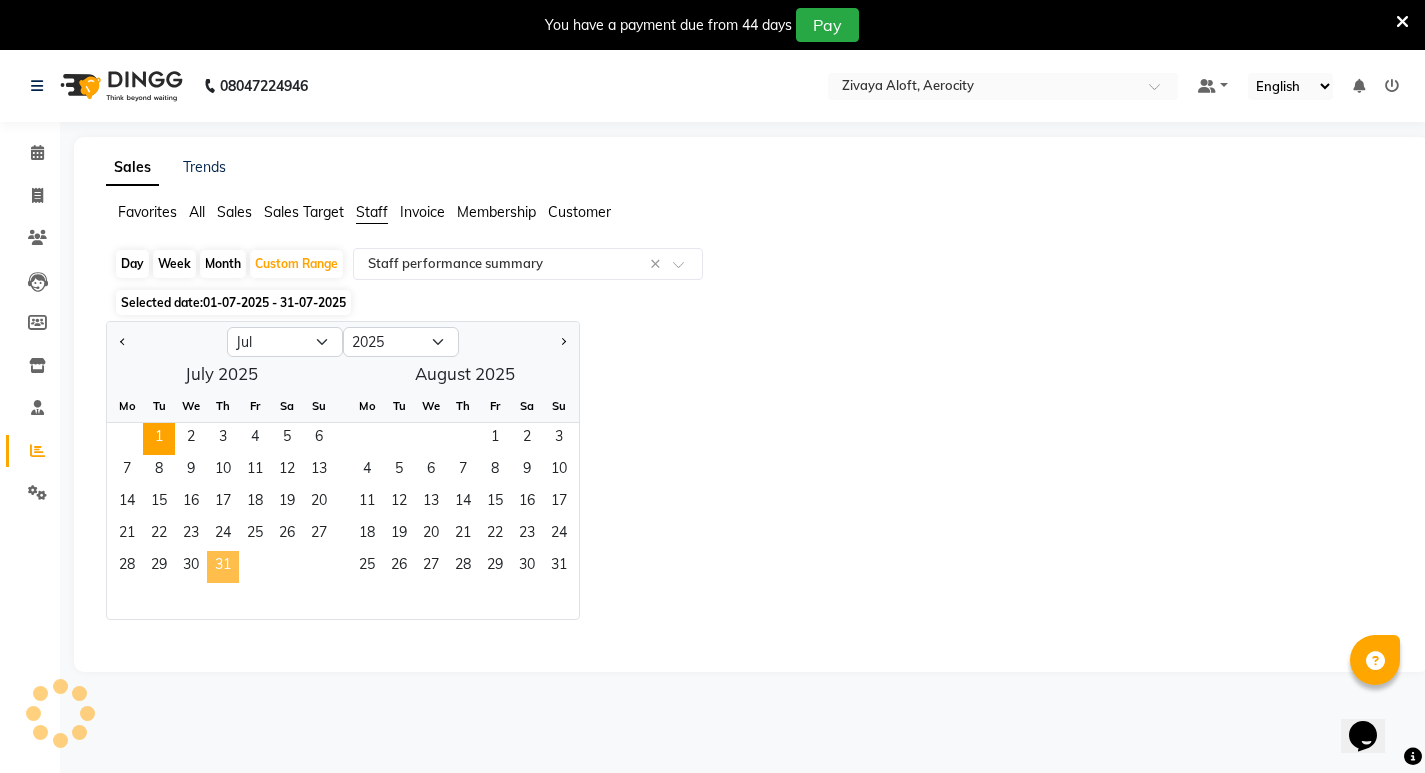 click on "31" 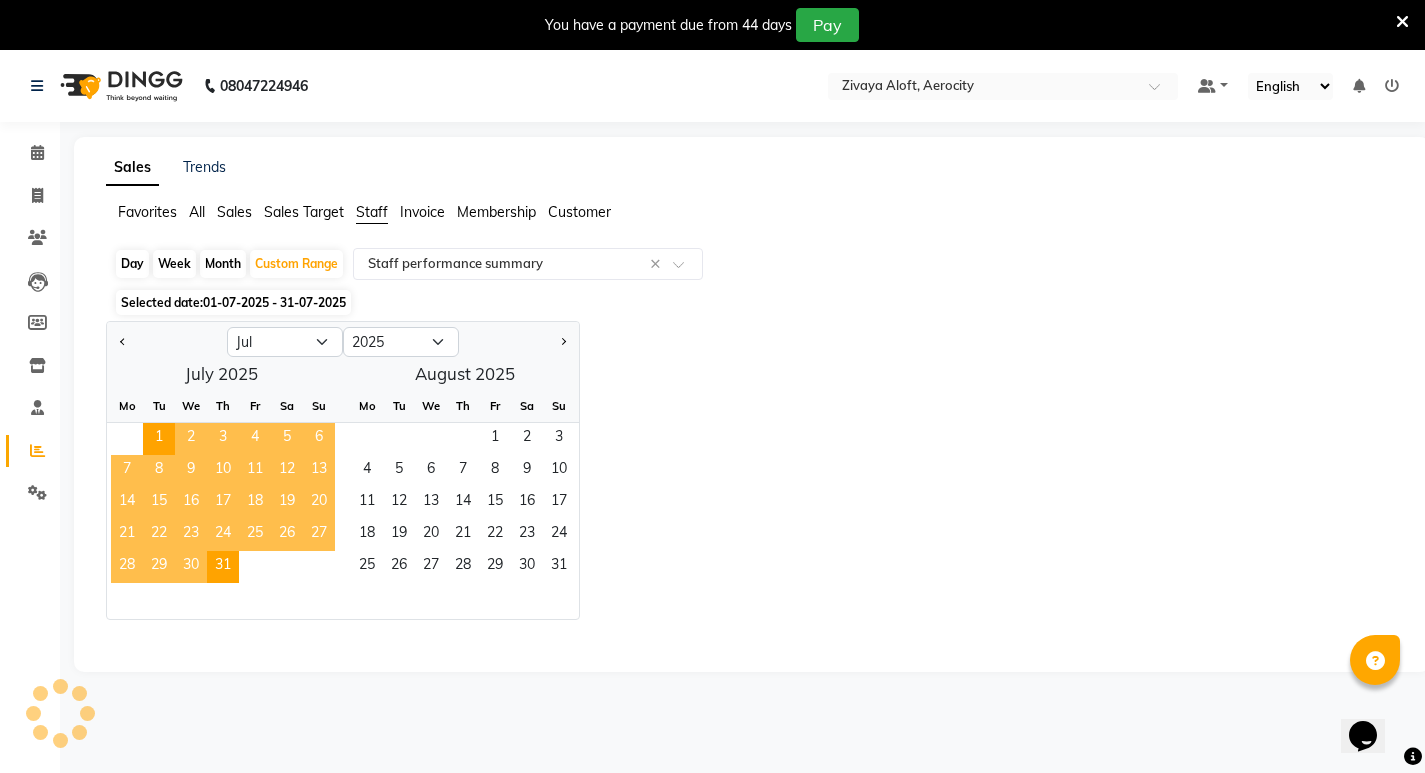 click on "Jan Feb Mar Apr May Jun Jul Aug Sep Oct Nov Dec 2015 2016 2017 2018 2019 2020 2021 2022 2023 2024 2025 2026 2027 2028 2029 2030 2031 2032 2033 2034 2035  July 2025  Mo Tu We Th Fr Sa Su  1   2   3   4   5   6   7   8   9   10   11   12   13   14   15   16   17   18   19   20   21   22   23   24   25   26   27   28   29   30   31   August 2025  Mo Tu We Th Fr Sa Su  1   2   3   4   5   6   7   8   9   10   11   12   13   14   15   16   17   18   19   20   21   22   23   24   25   26   27   28   29   30   31" 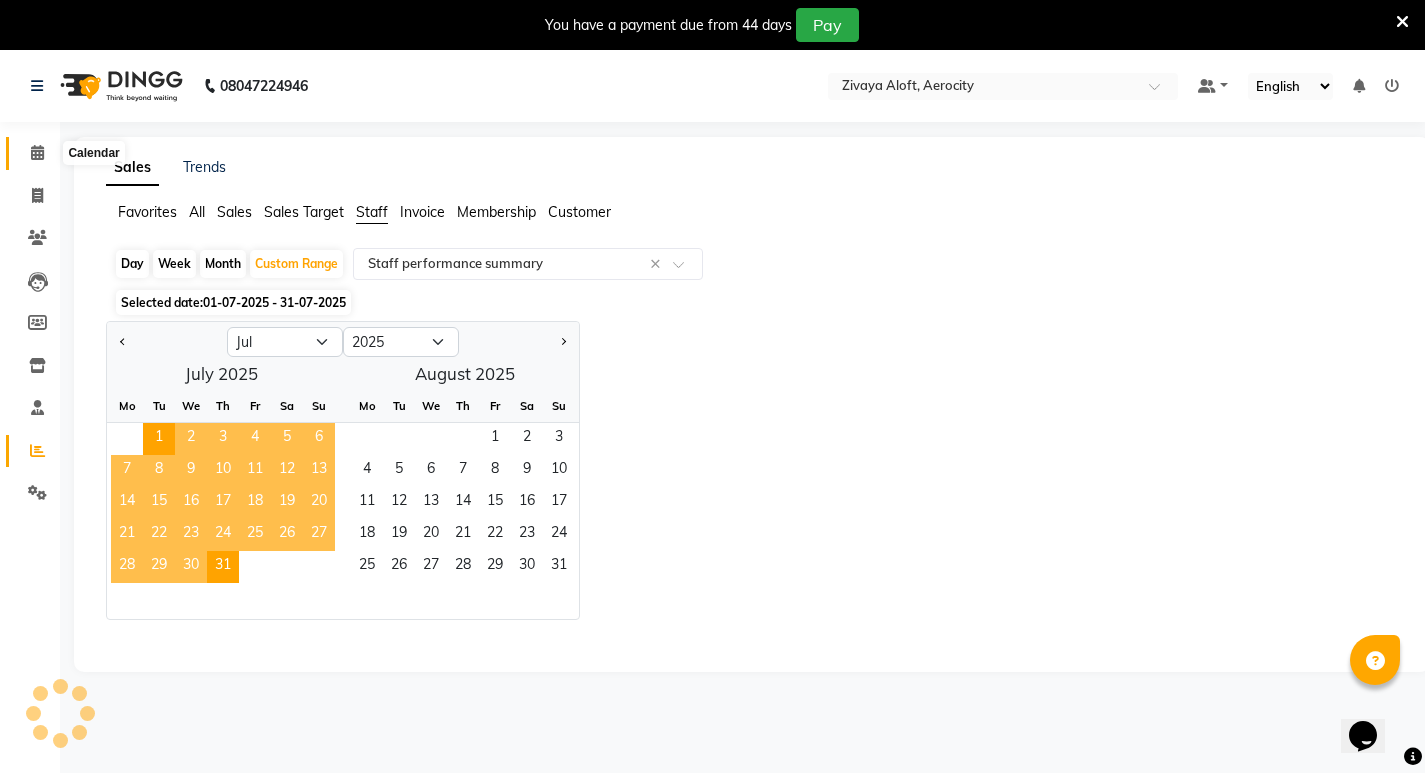click 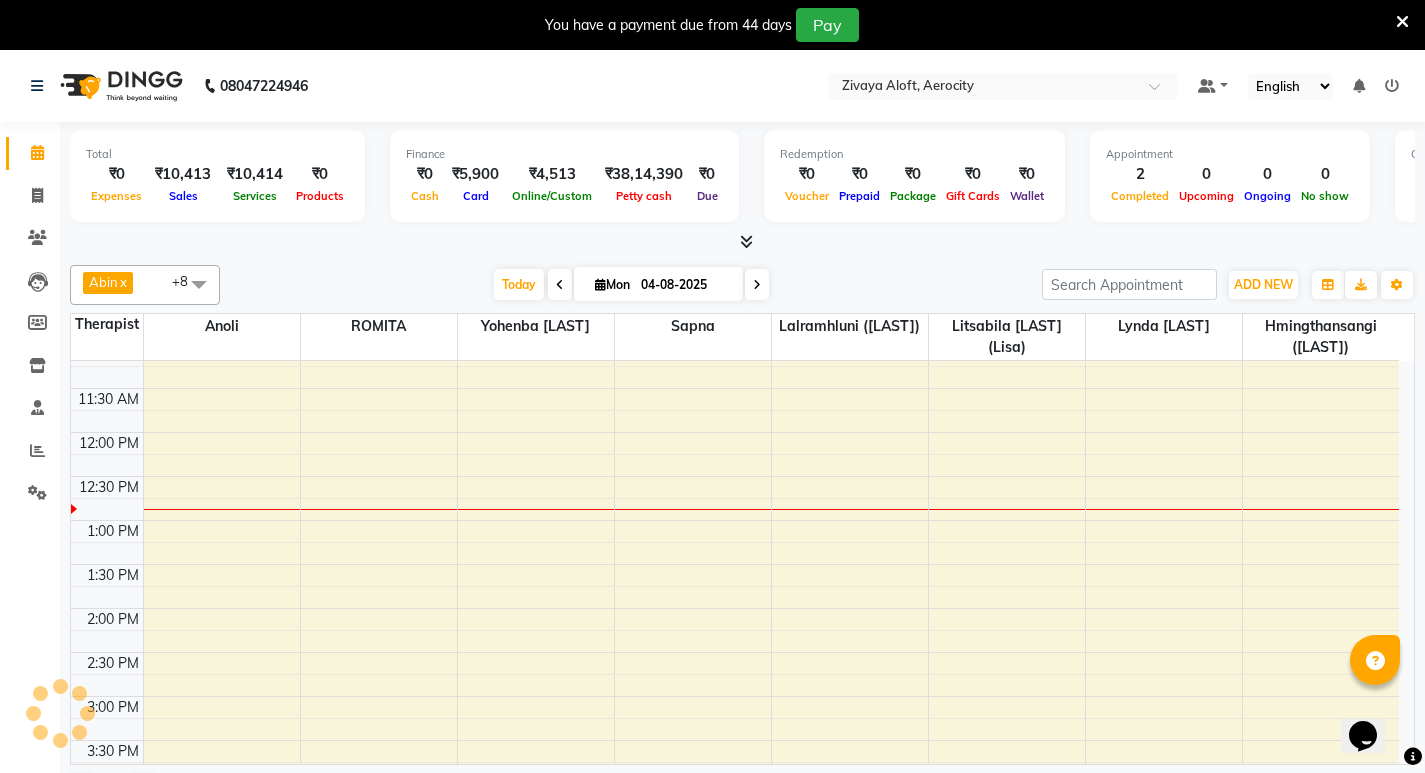 scroll, scrollTop: 500, scrollLeft: 0, axis: vertical 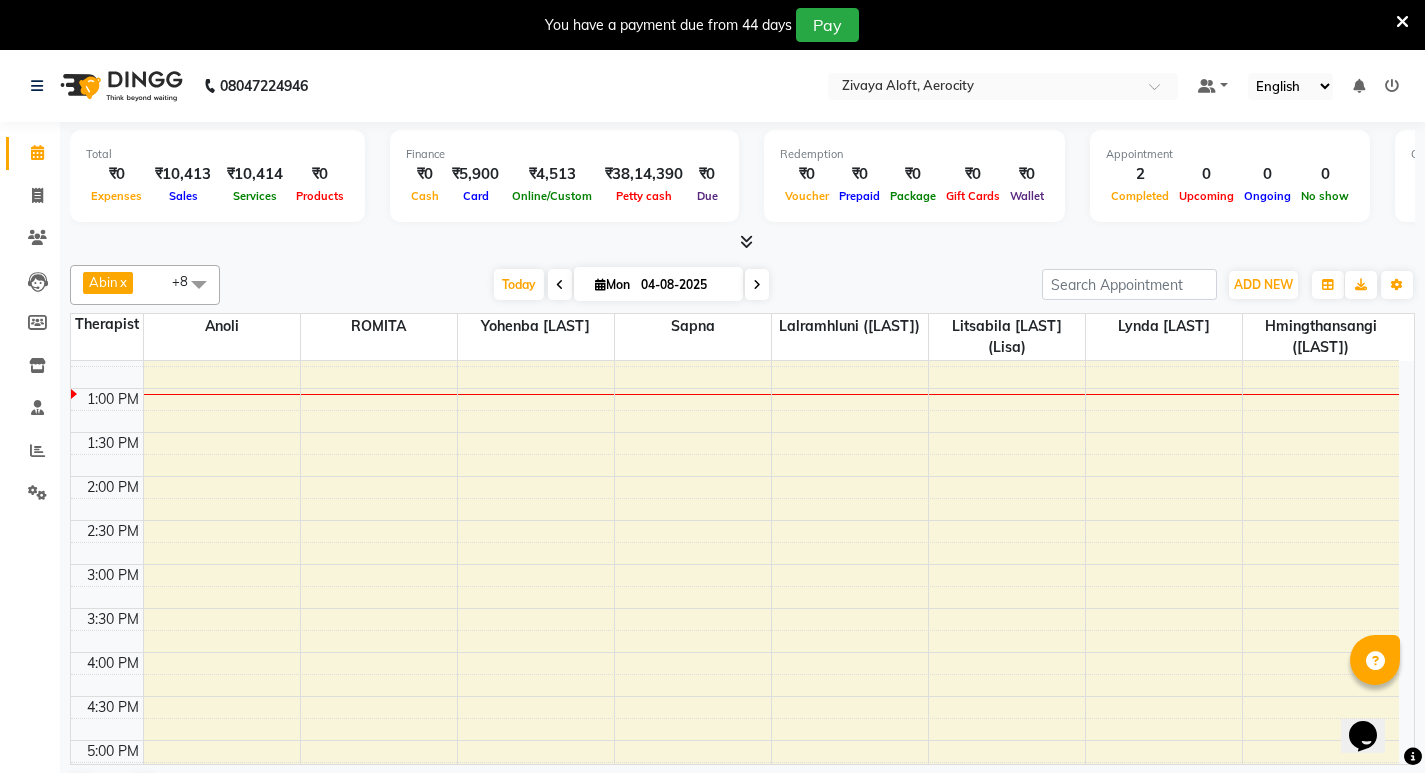 click on "Sumesh [LAST], TK02, [TIME]-[TIME], Herbal Hot Compress Massage - 60 Mins     Gireesh [LAST], TK01, [TIME]-[TIME], Royal Siam - 60 Mins" at bounding box center (735, 608) 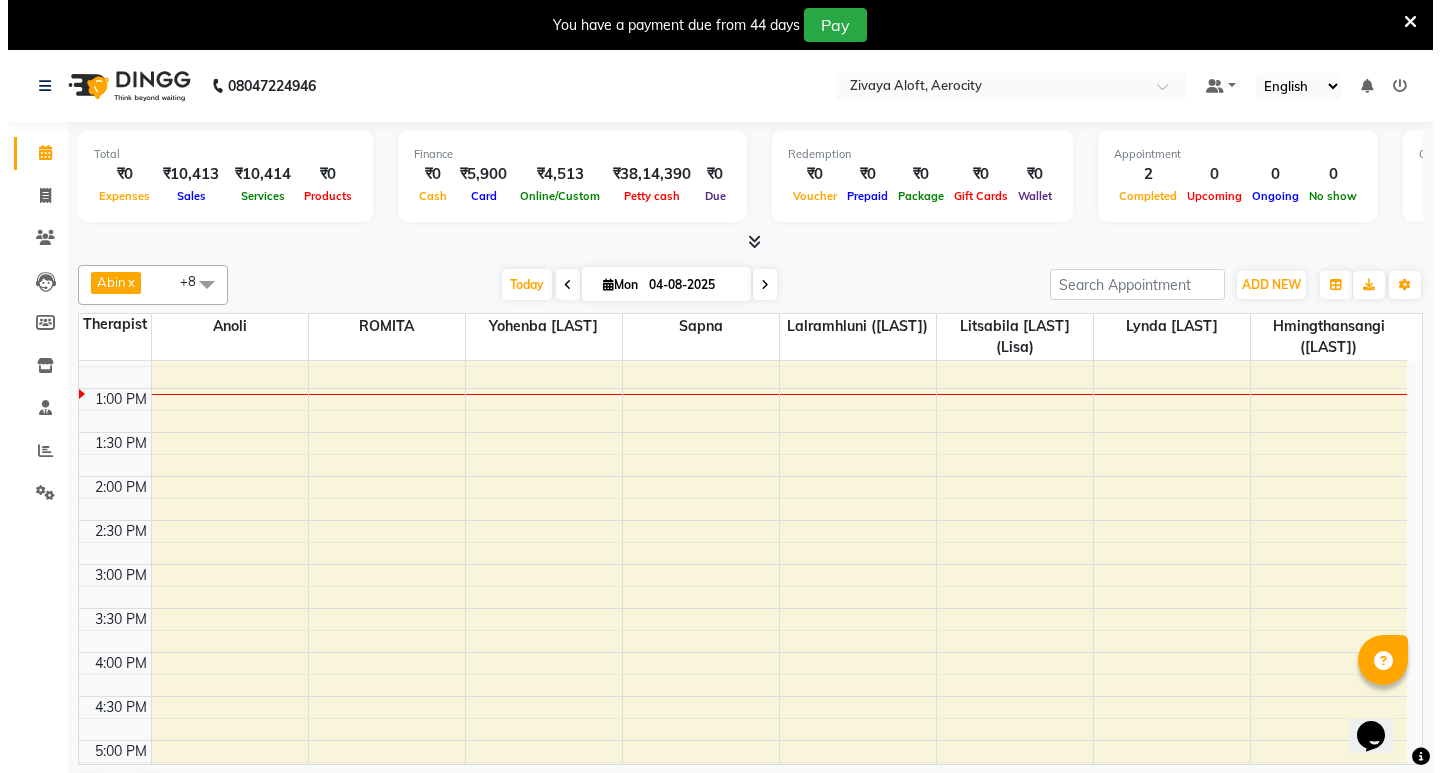 click on "START" 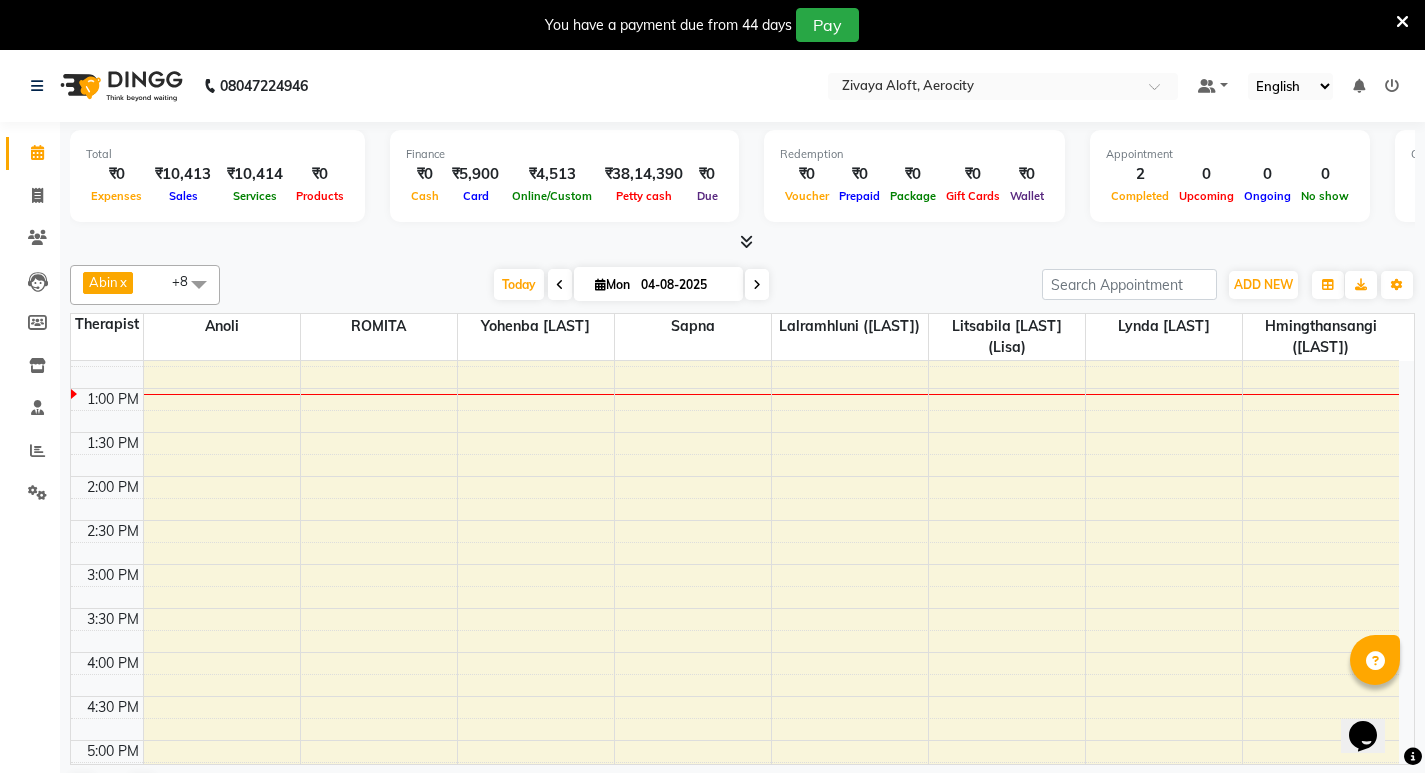 click 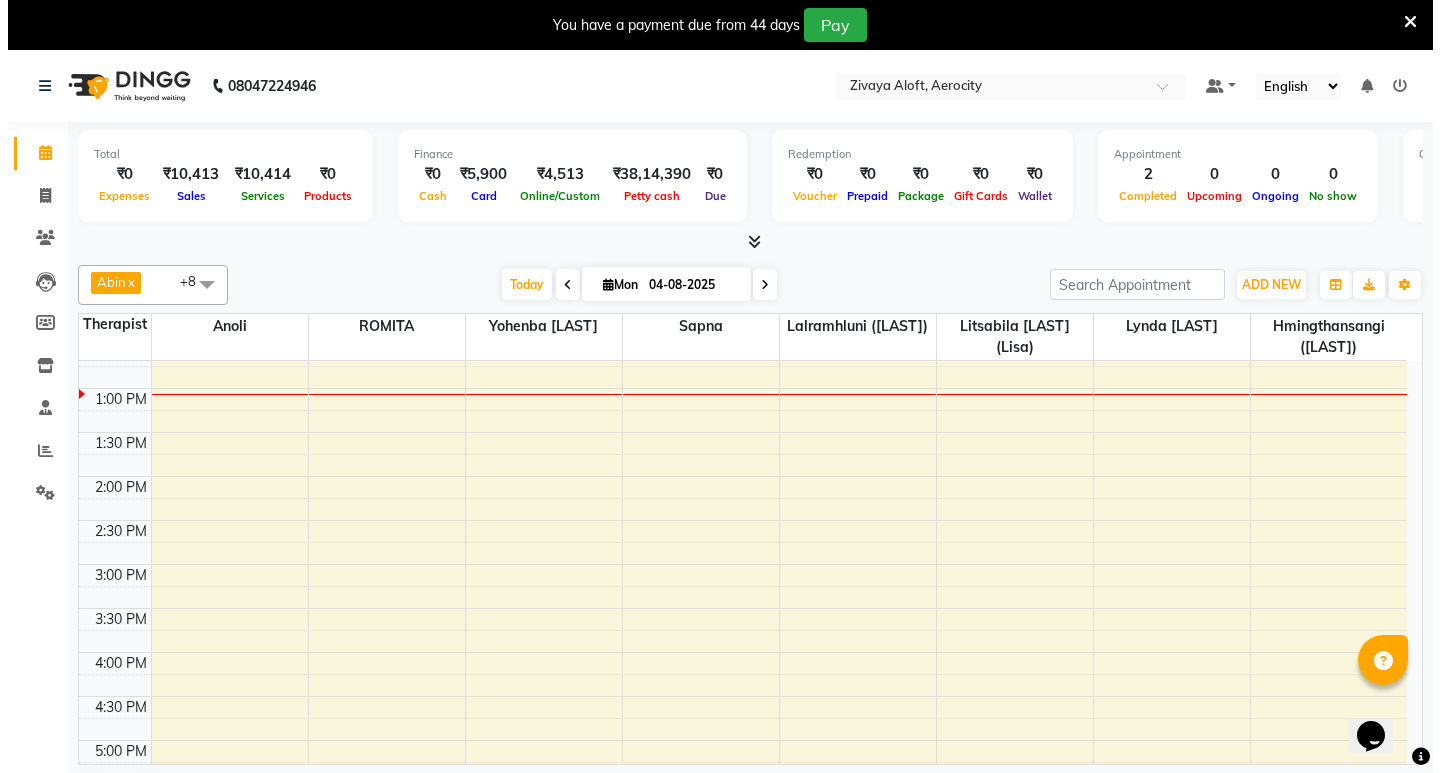 select on "male" 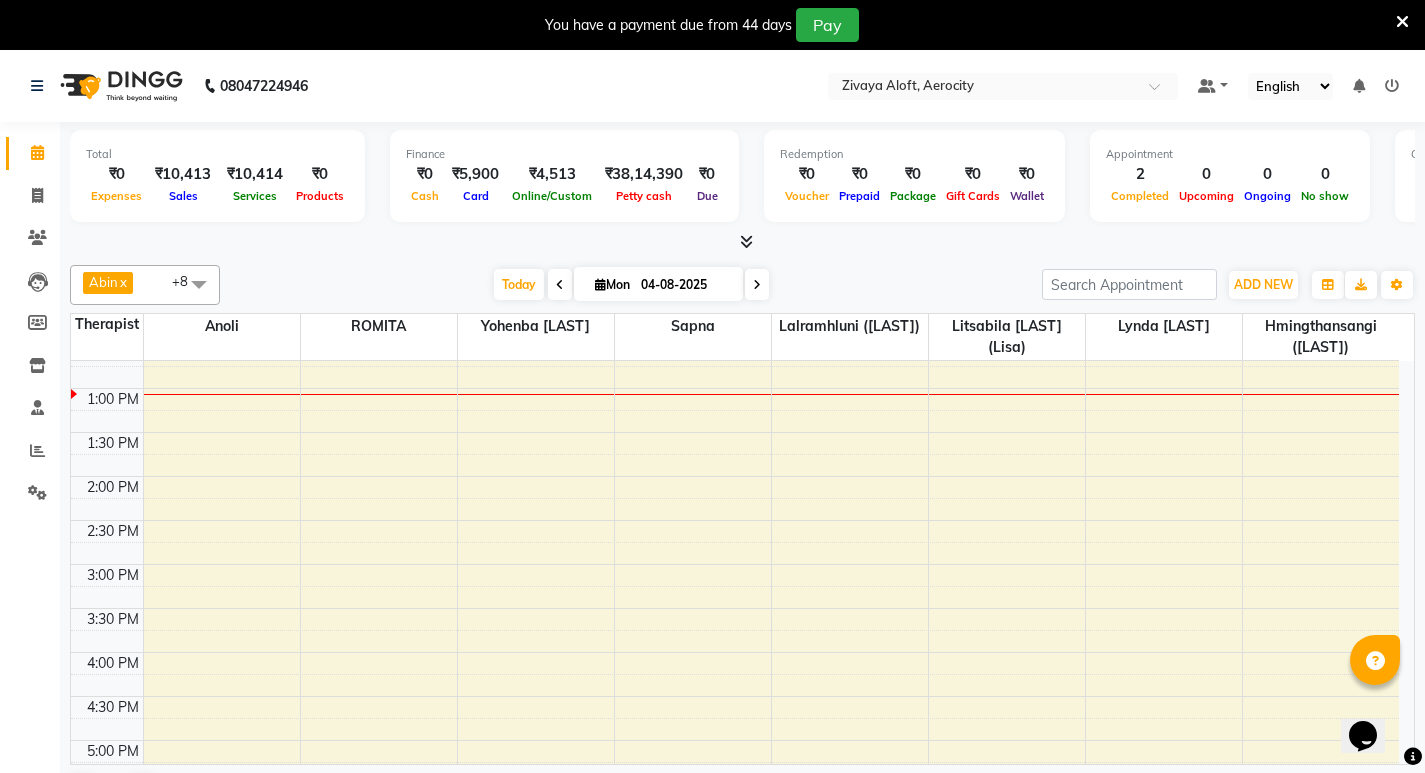 click 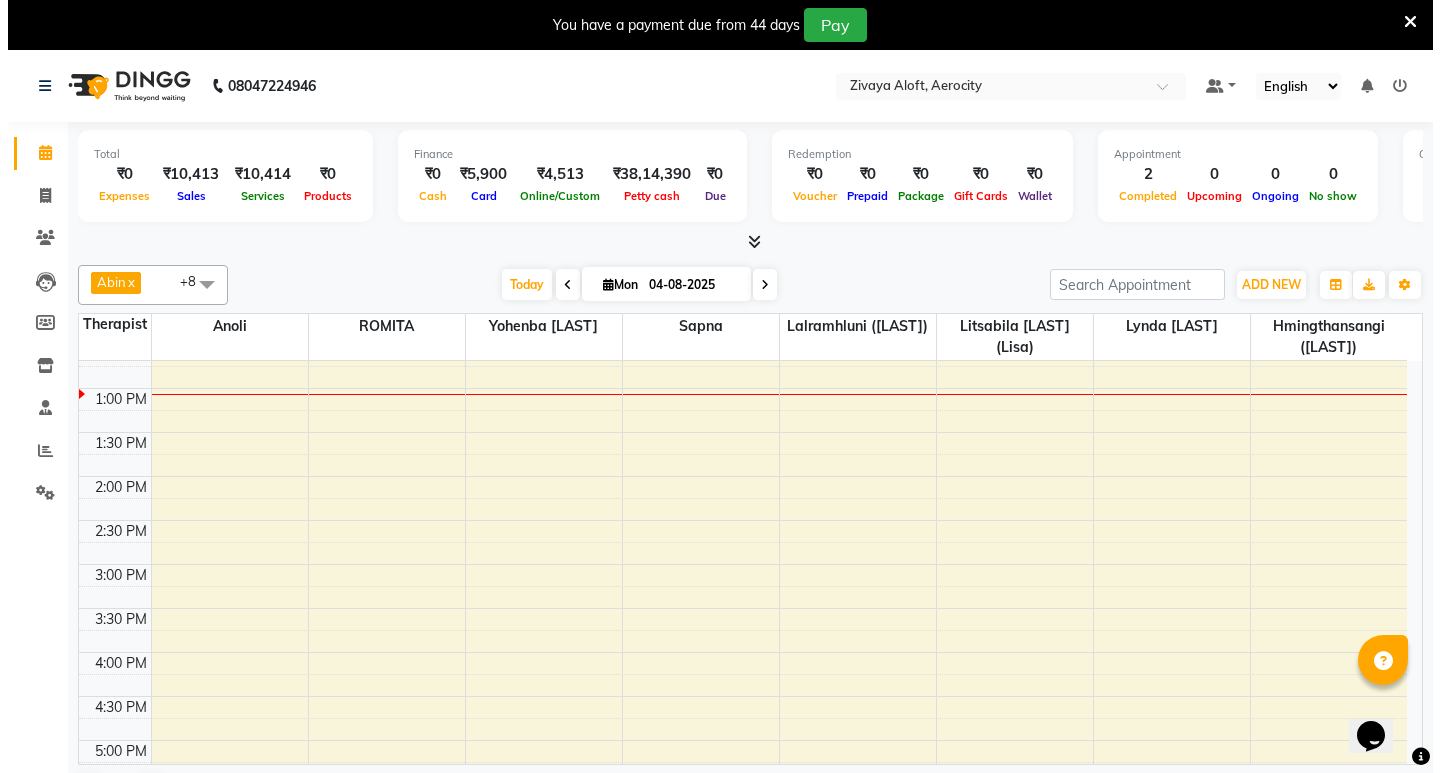 click 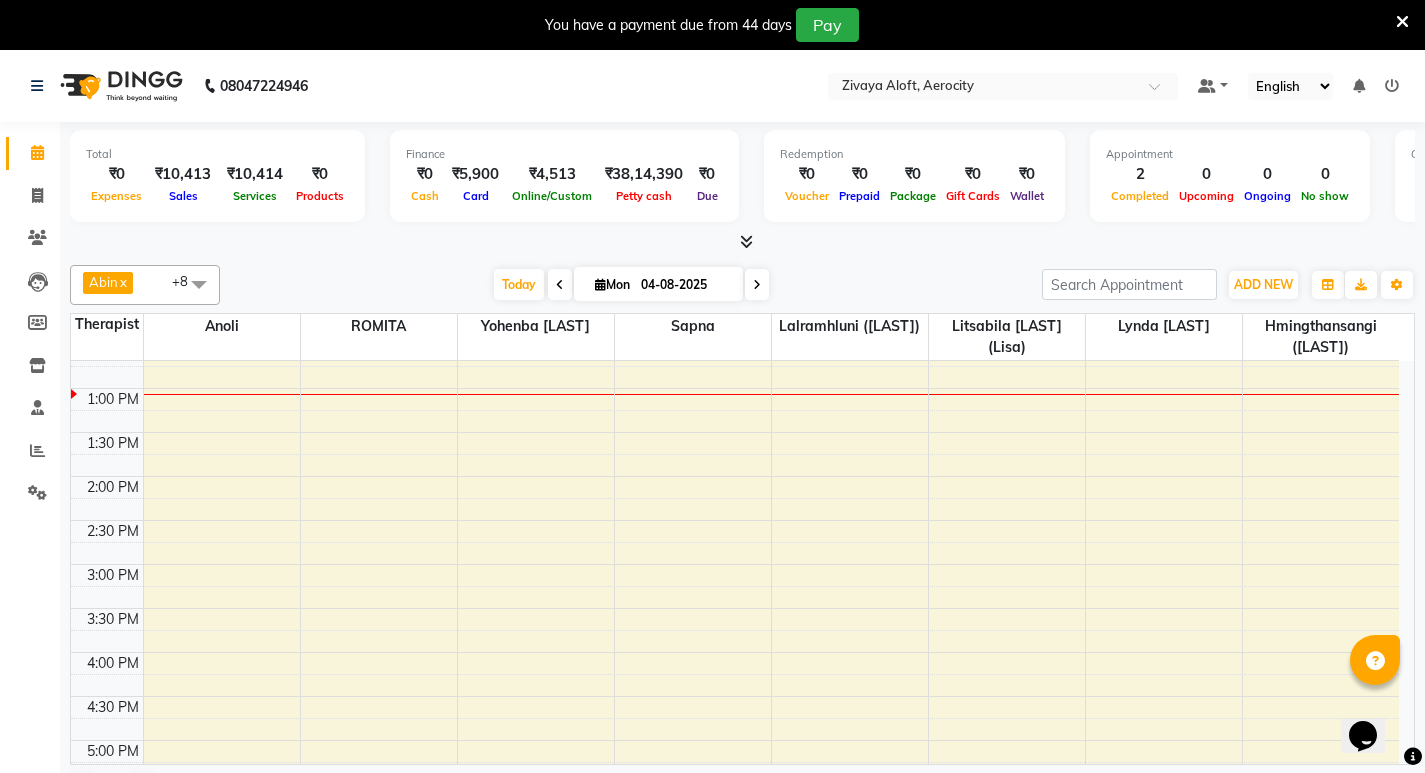 click on "Ashish [LAST]" 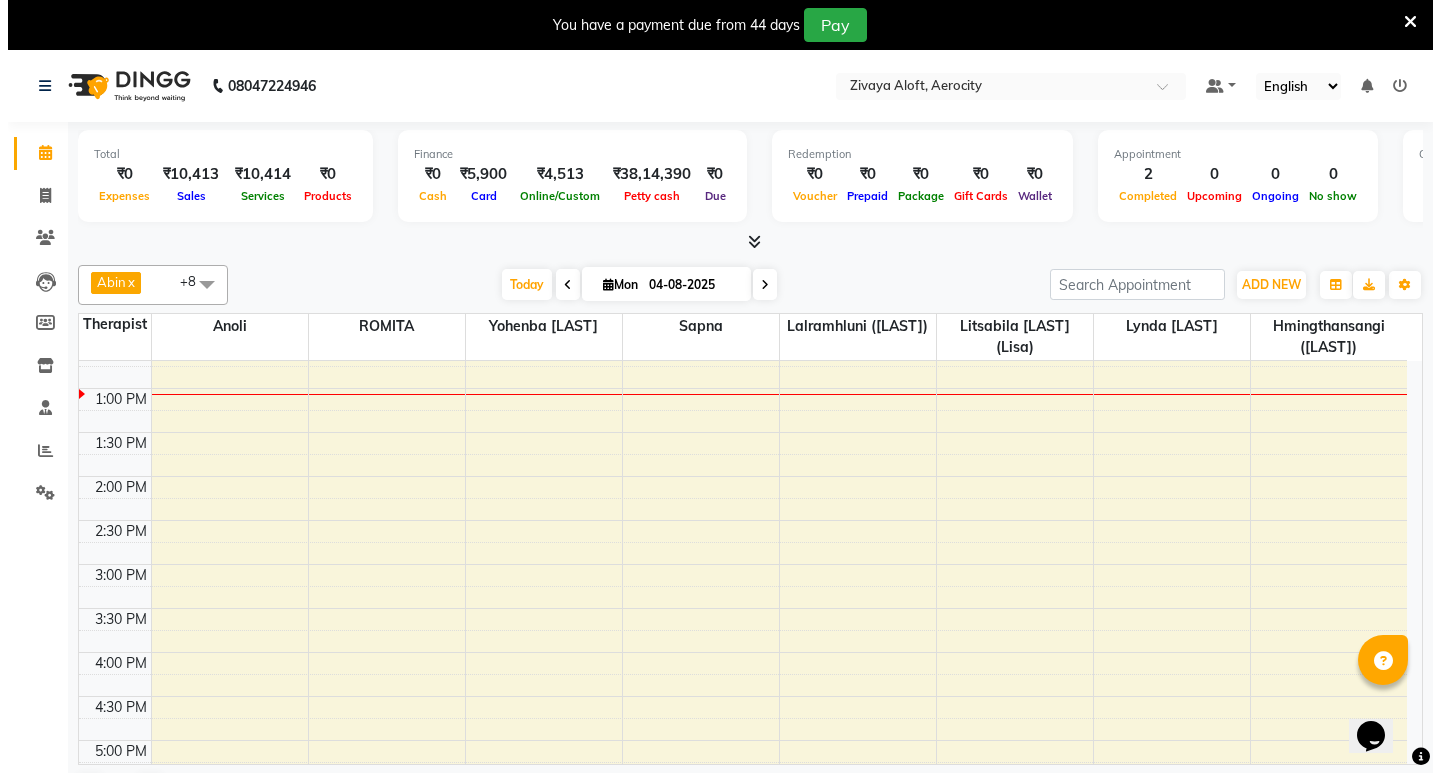 select on "male" 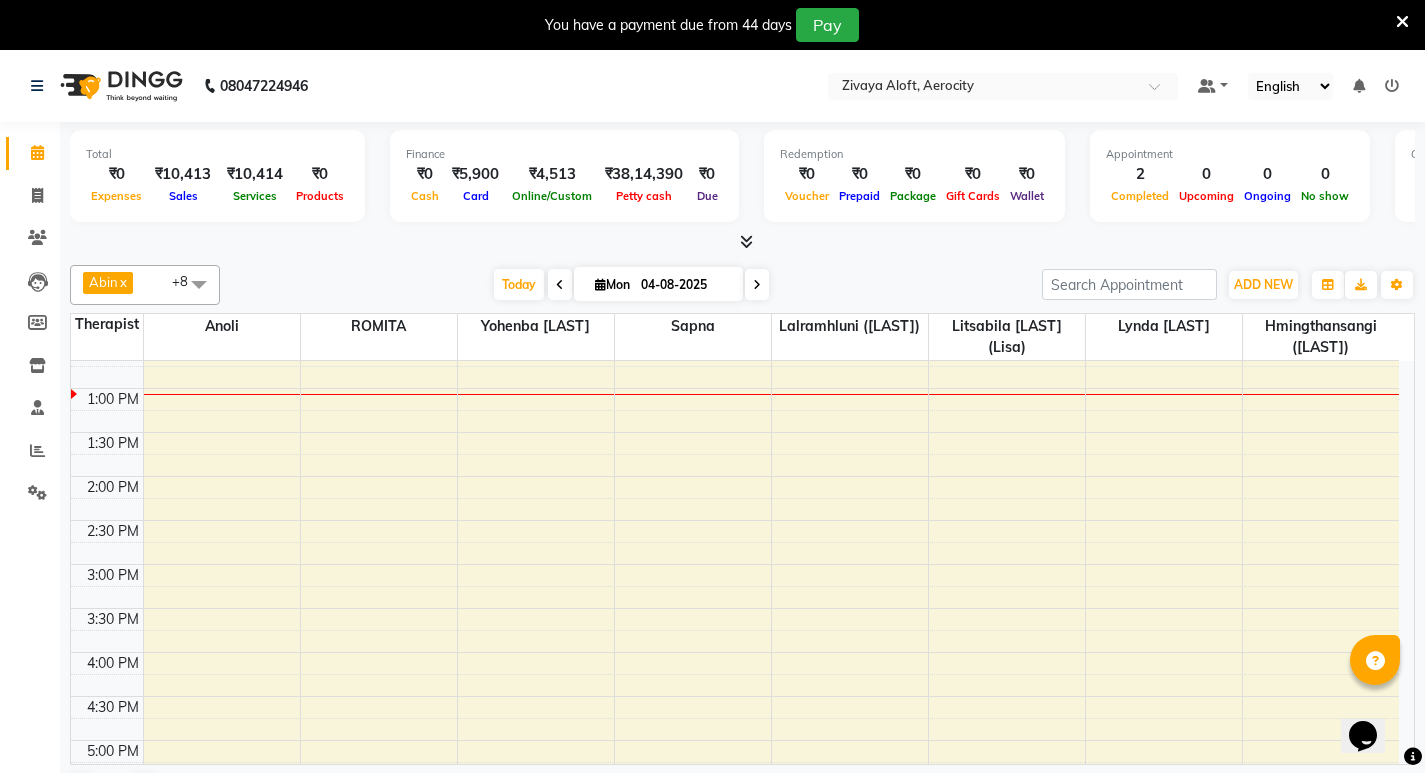 click on "Calendar" 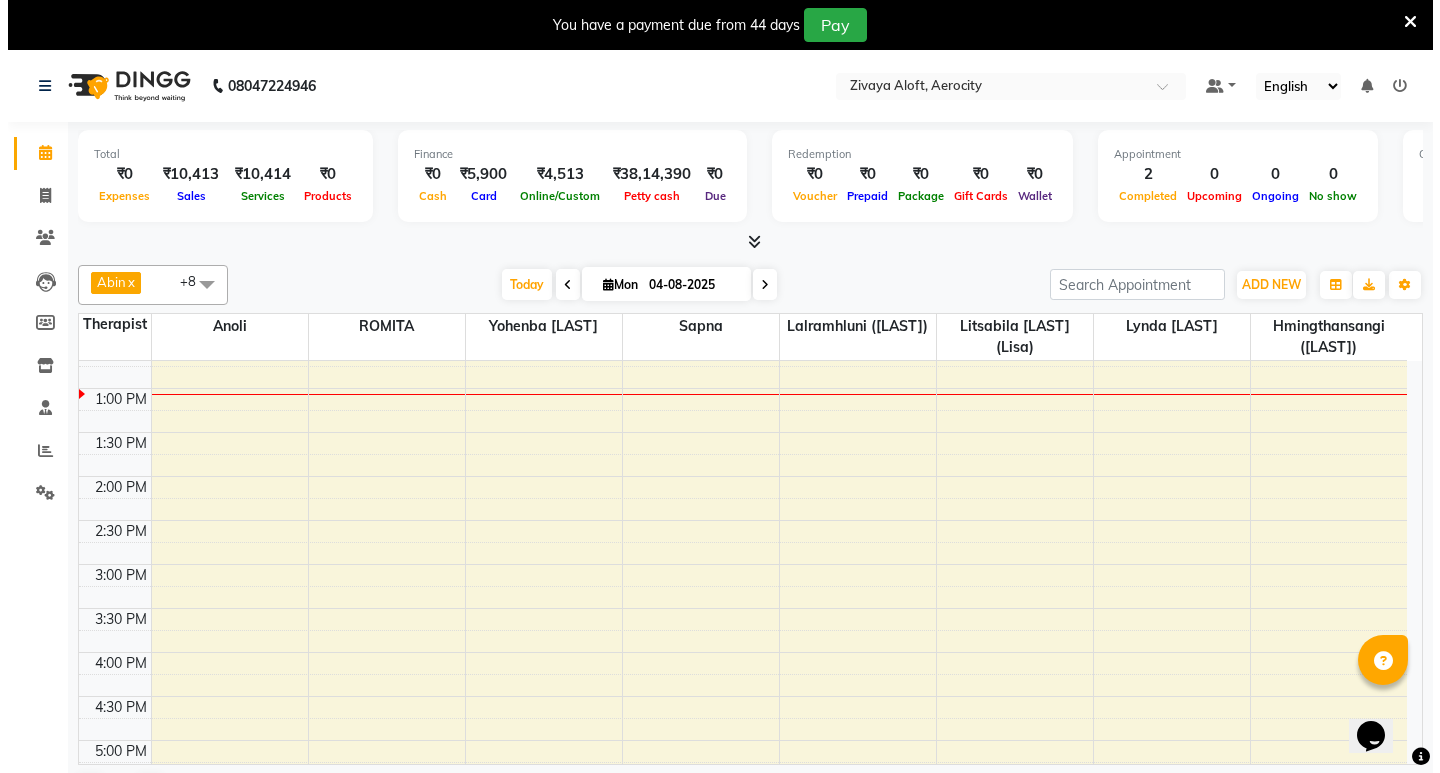 select on "3" 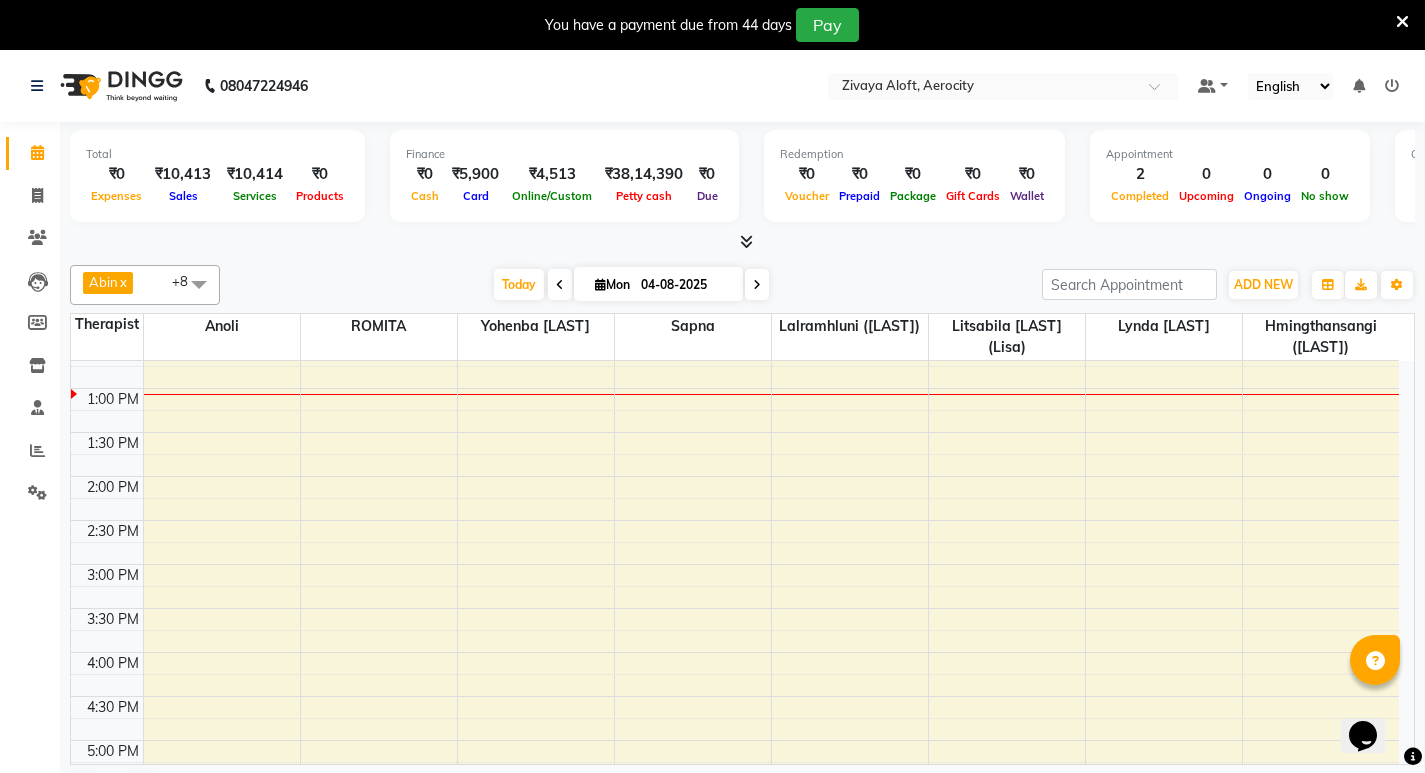 click on "Reports" 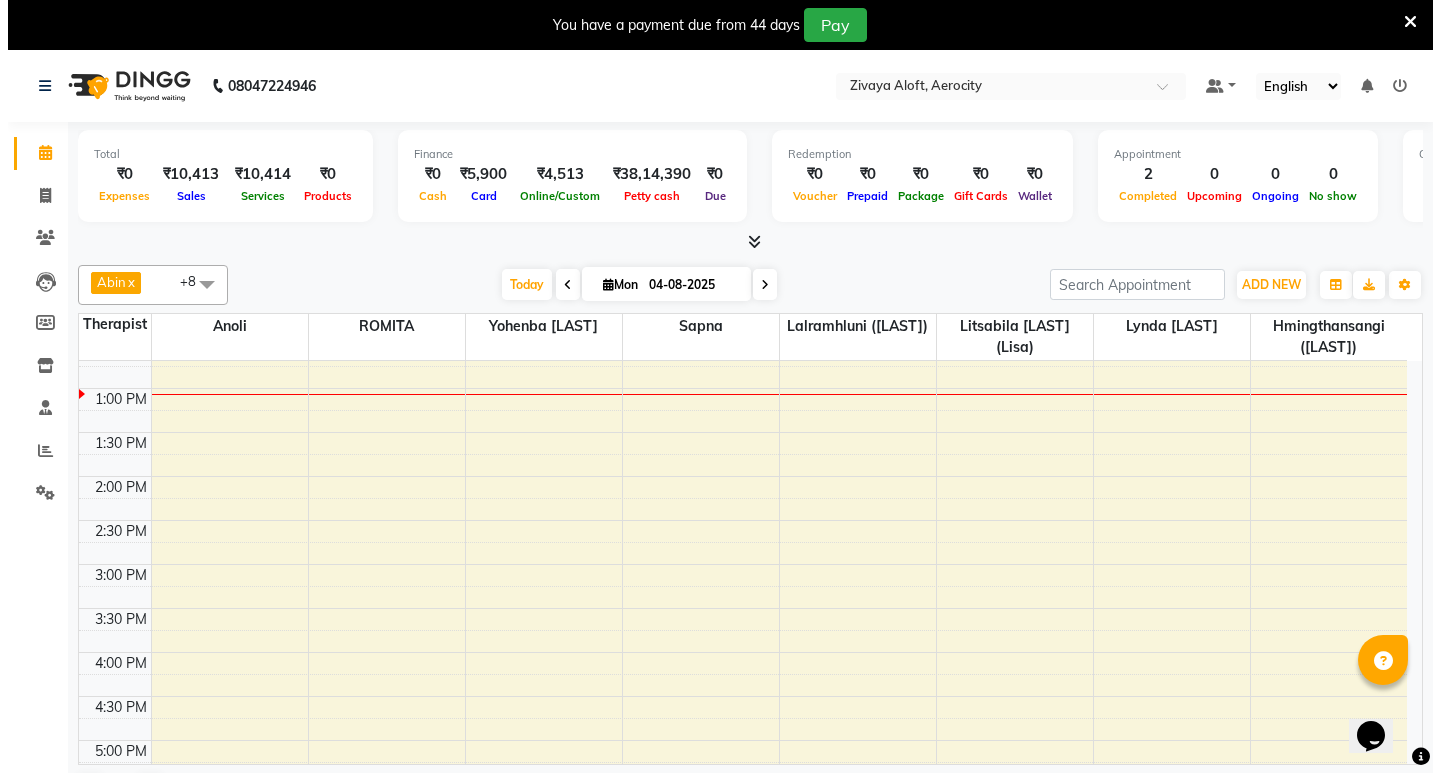 click 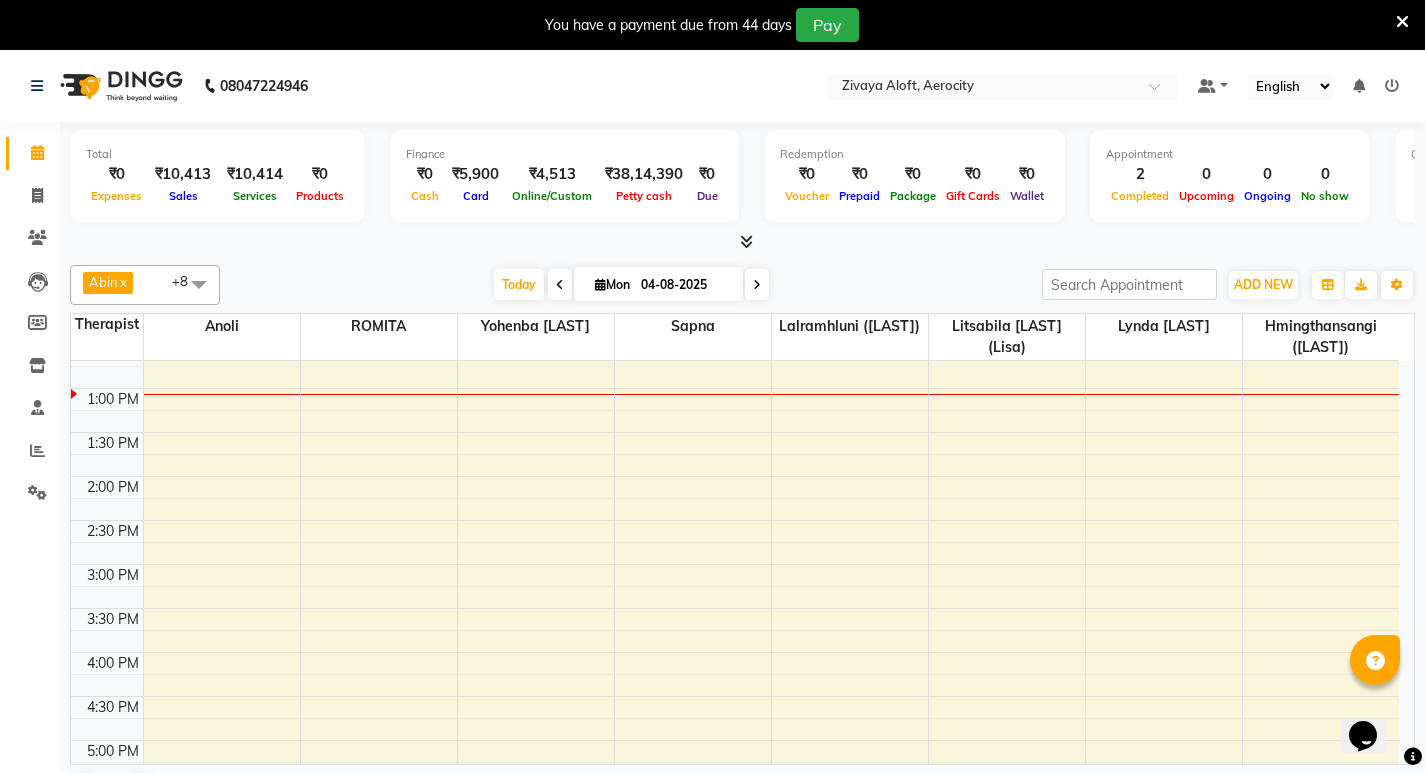 drag, startPoint x: 831, startPoint y: 601, endPoint x: 965, endPoint y: 607, distance: 134.13426 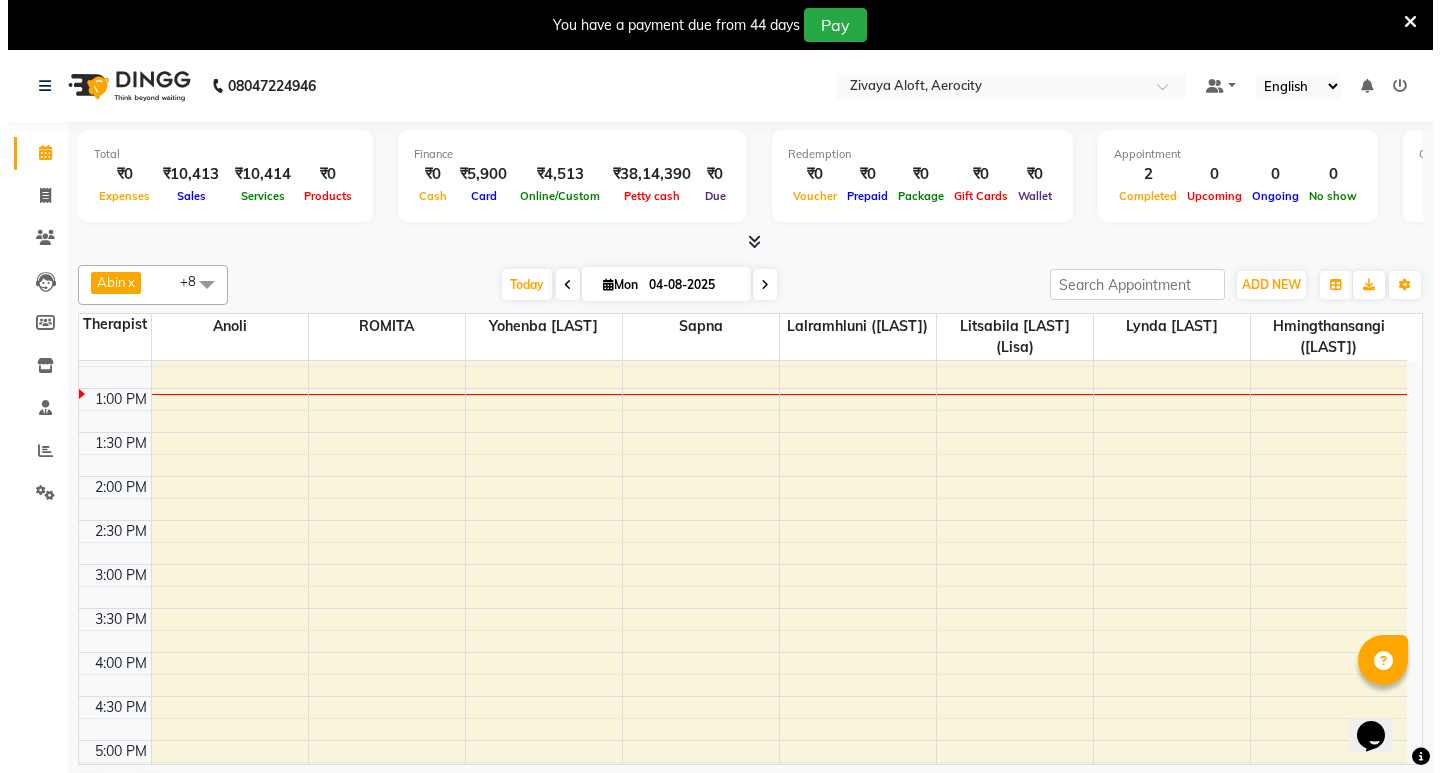 click 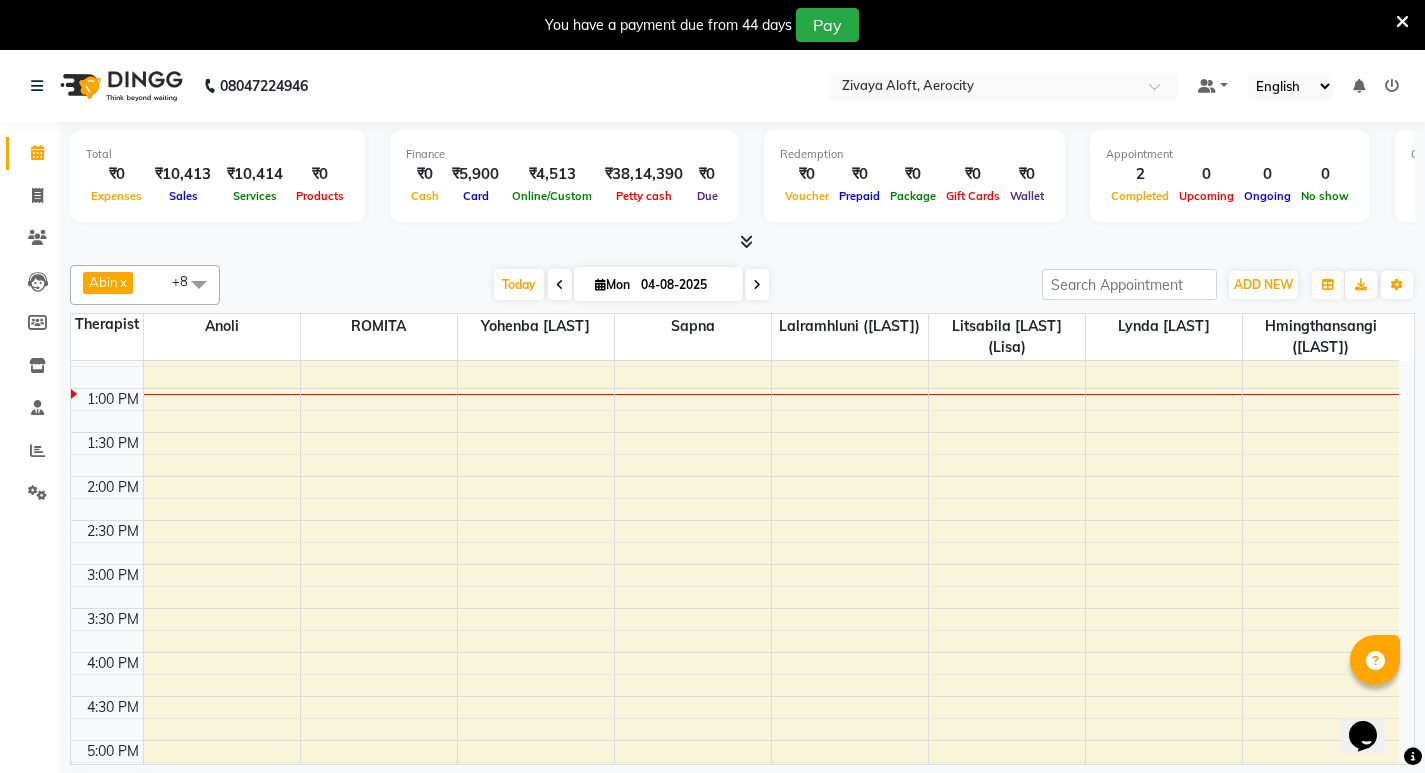 click on "Staff" 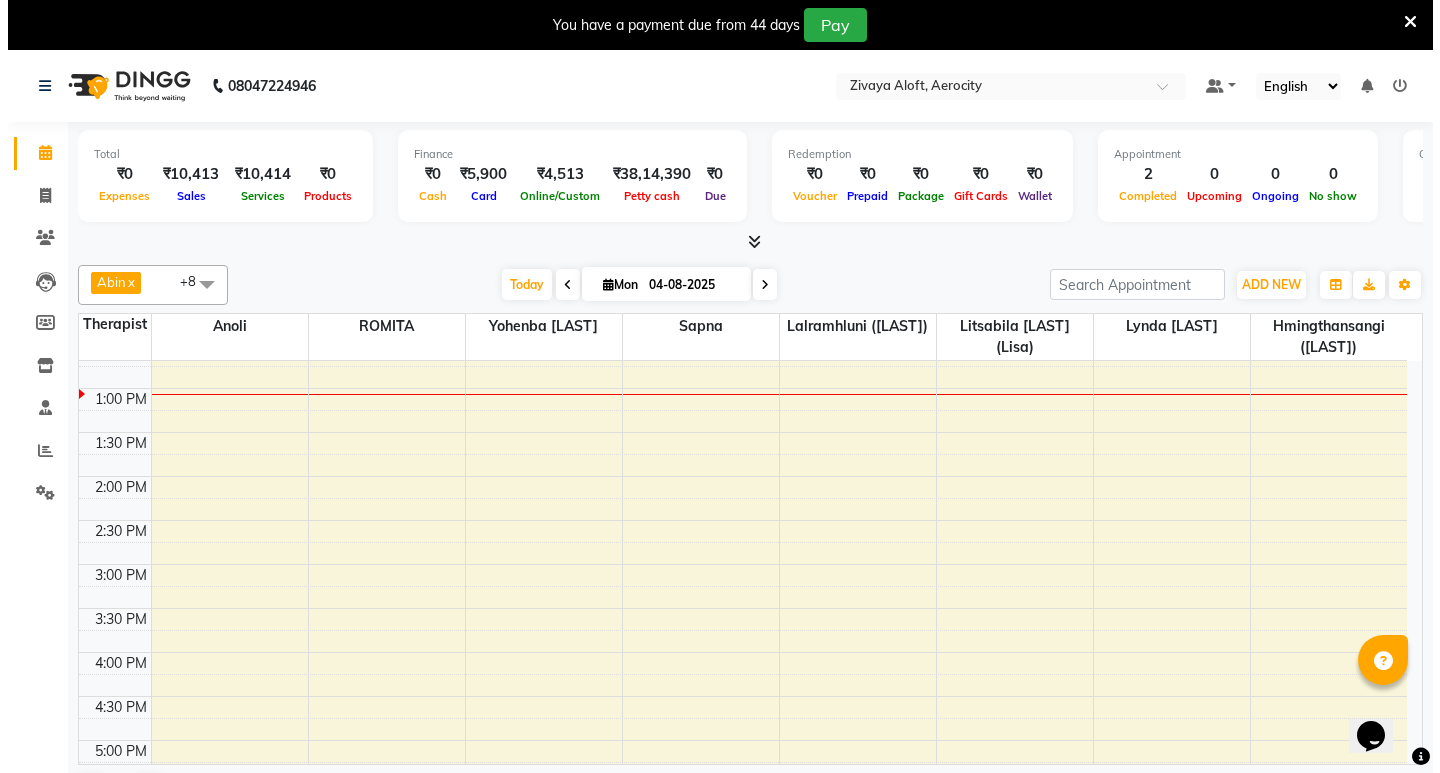 click 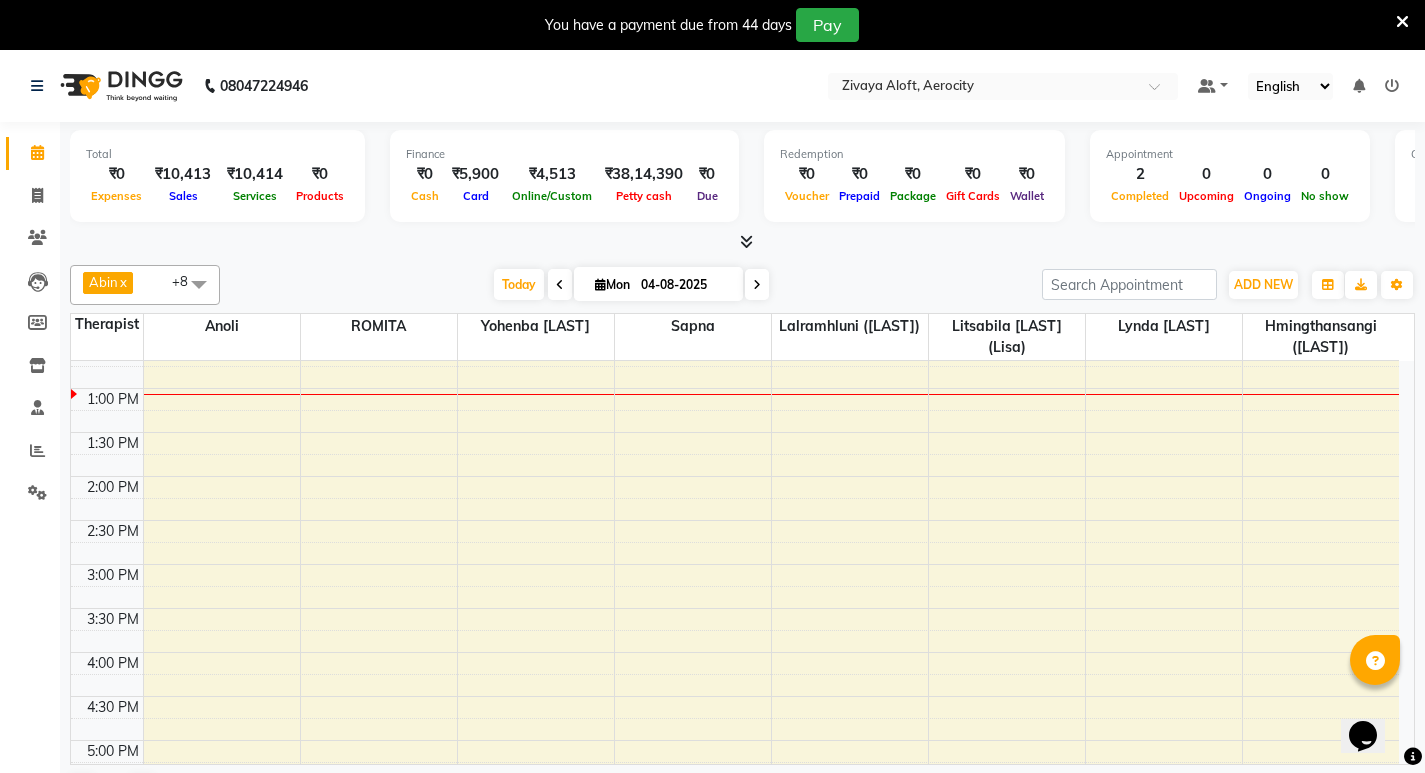 click on "Sales Target" 